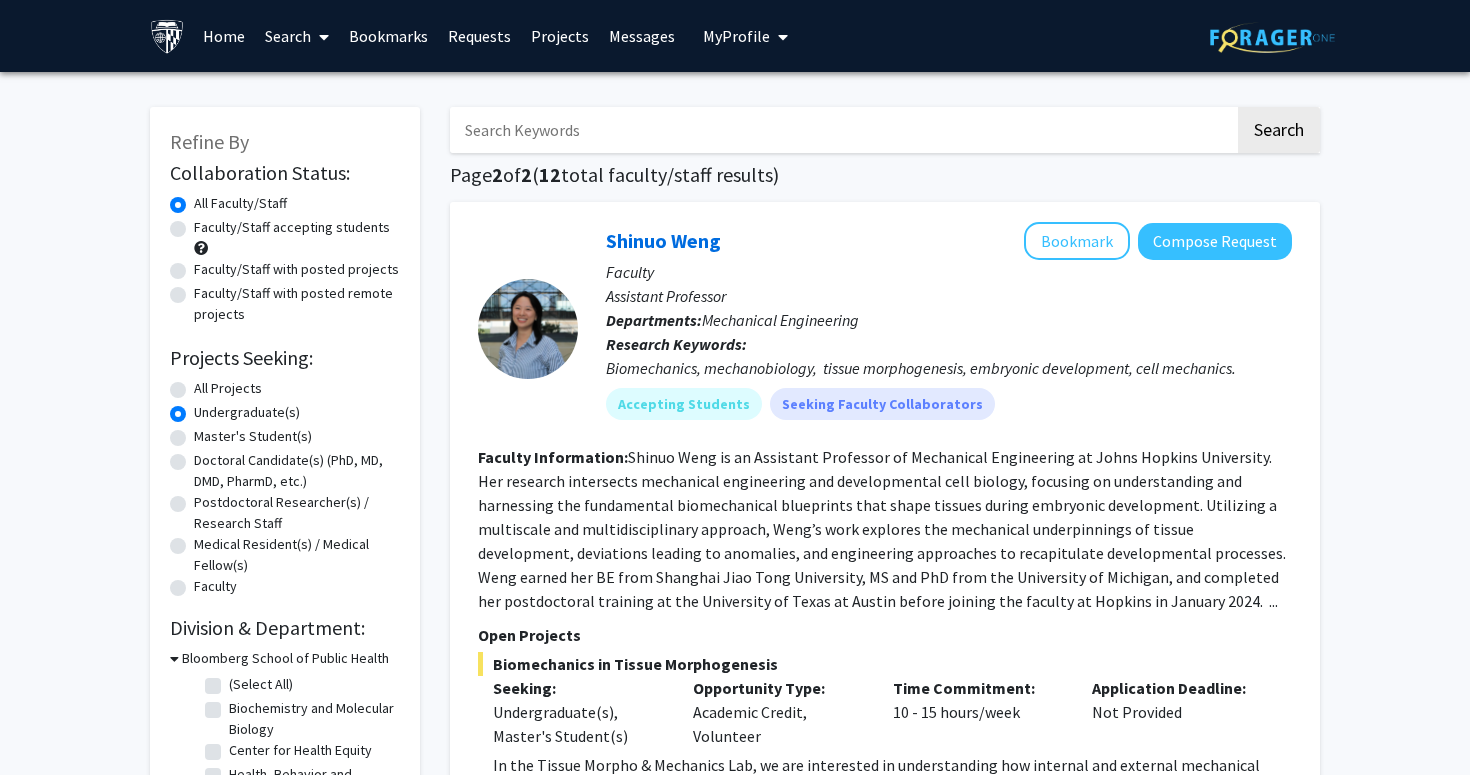 scroll, scrollTop: 0, scrollLeft: 0, axis: both 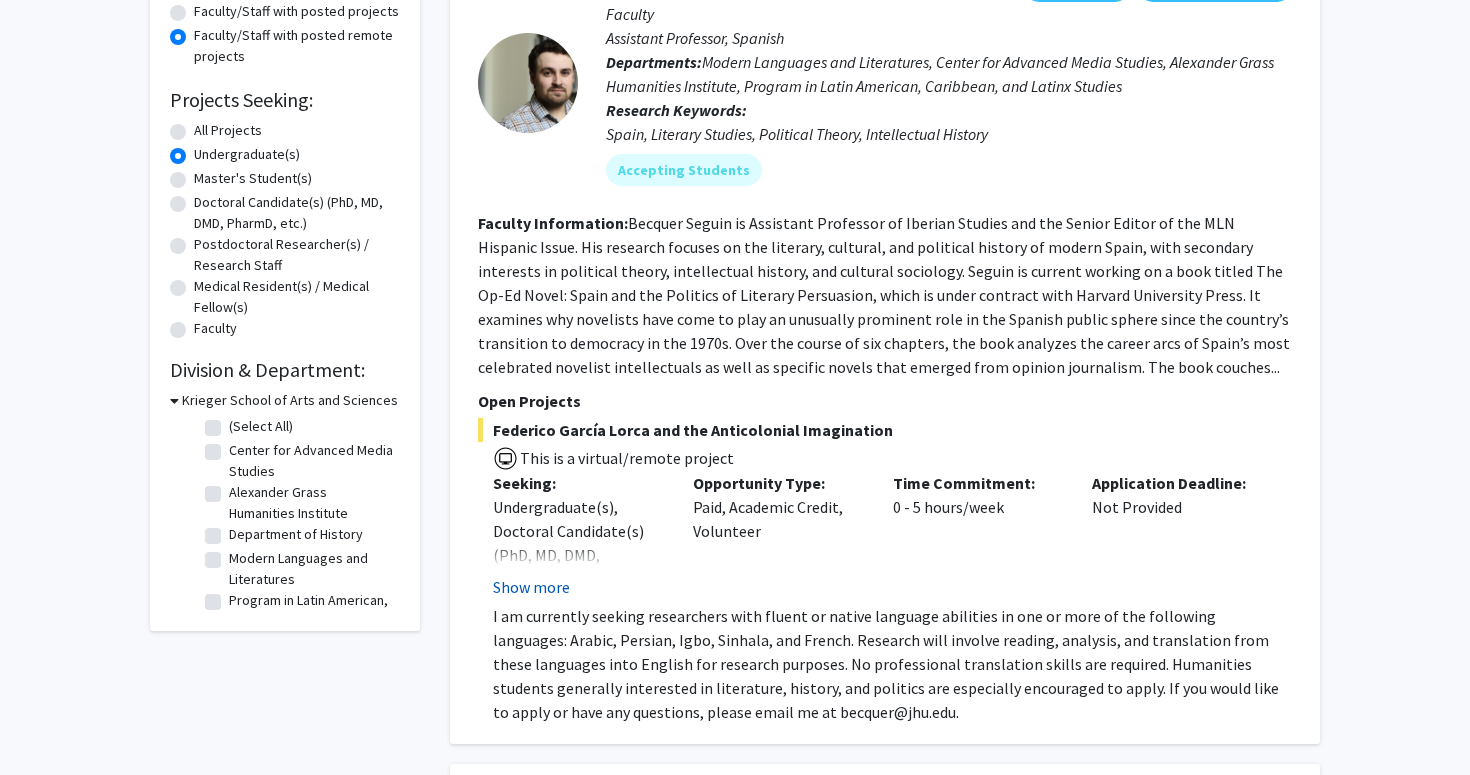 click on "Show more" 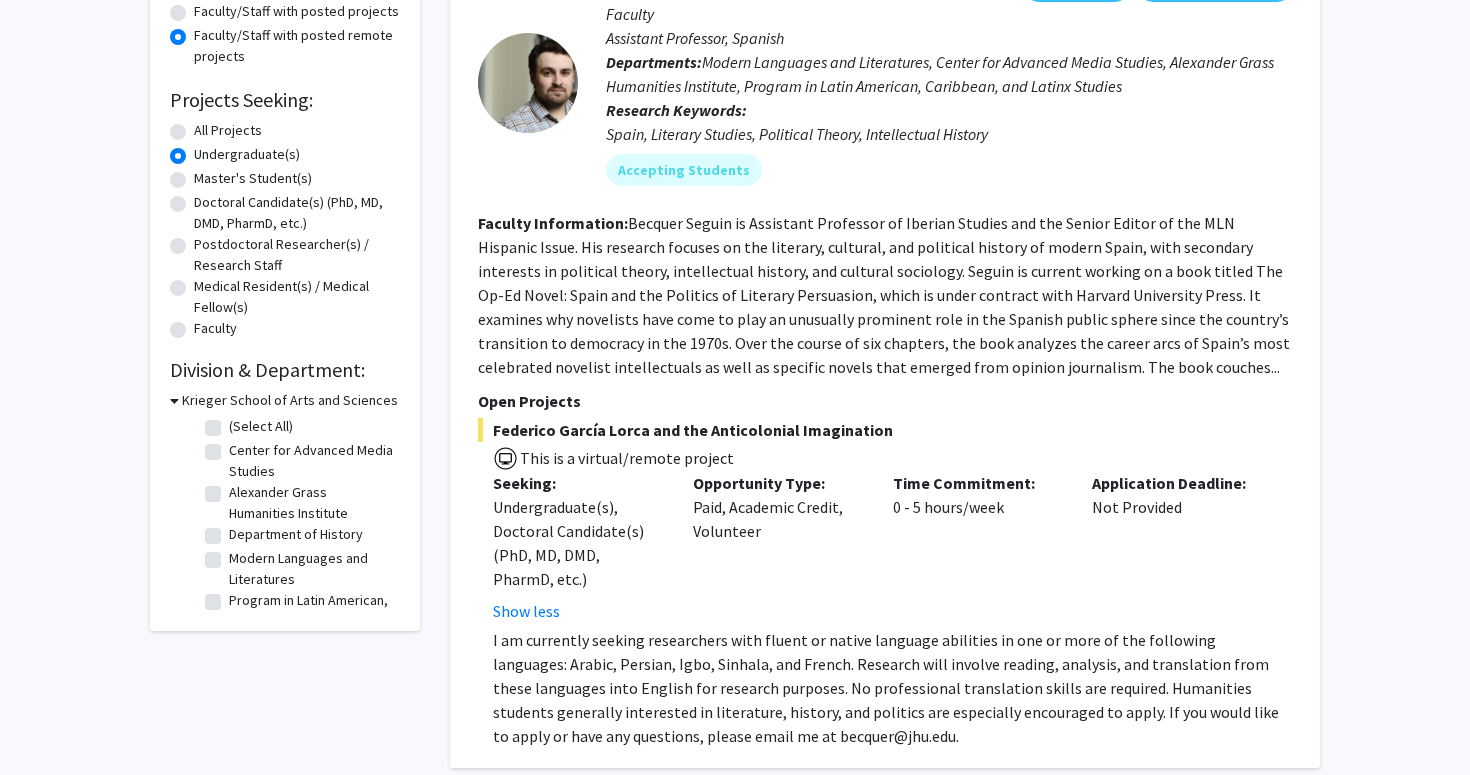 click on "Undergraduate(s), Doctoral Candidate(s) (PhD, MD, DMD, PharmD, etc.) Show less" 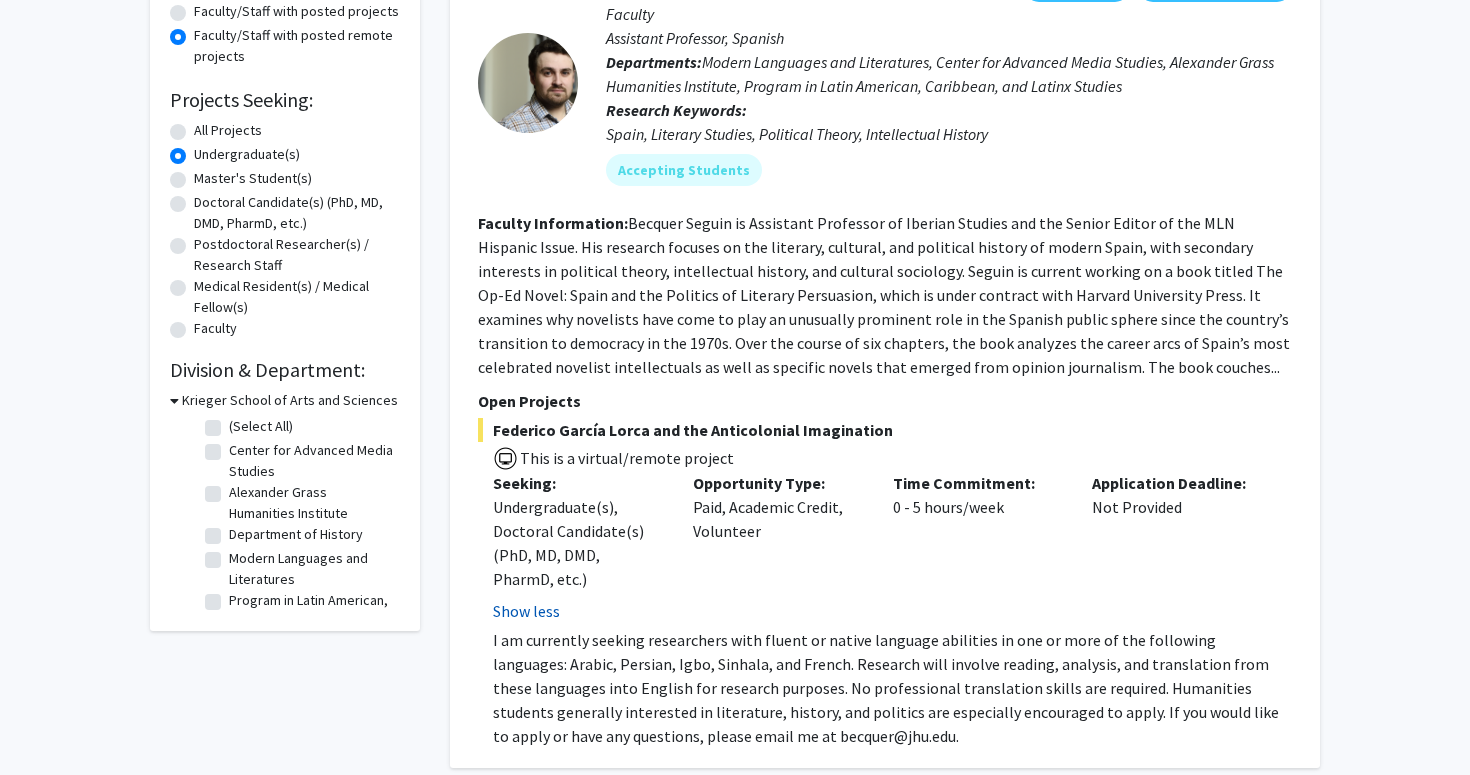 click on "Show less" 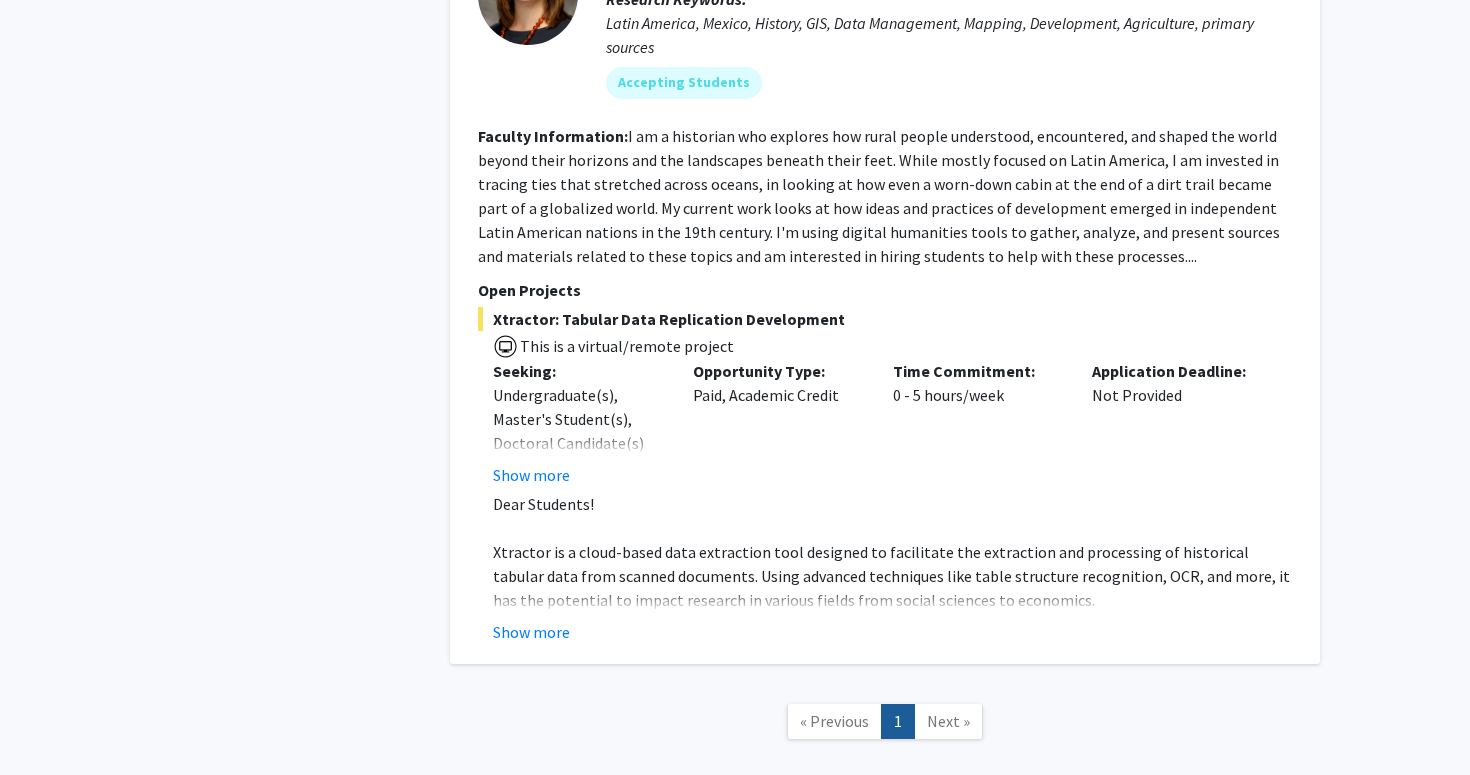 scroll, scrollTop: 1168, scrollLeft: 0, axis: vertical 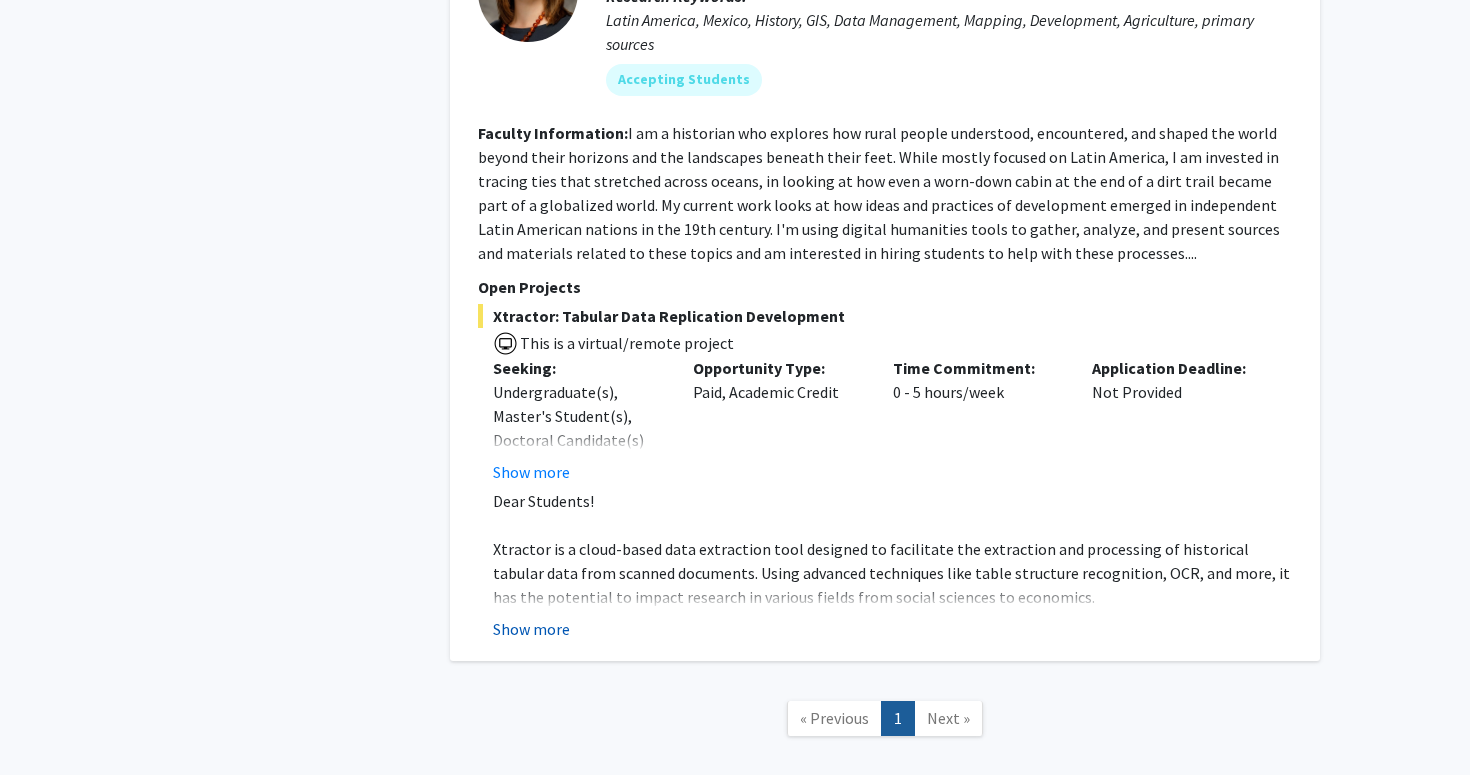 click on "Show more" 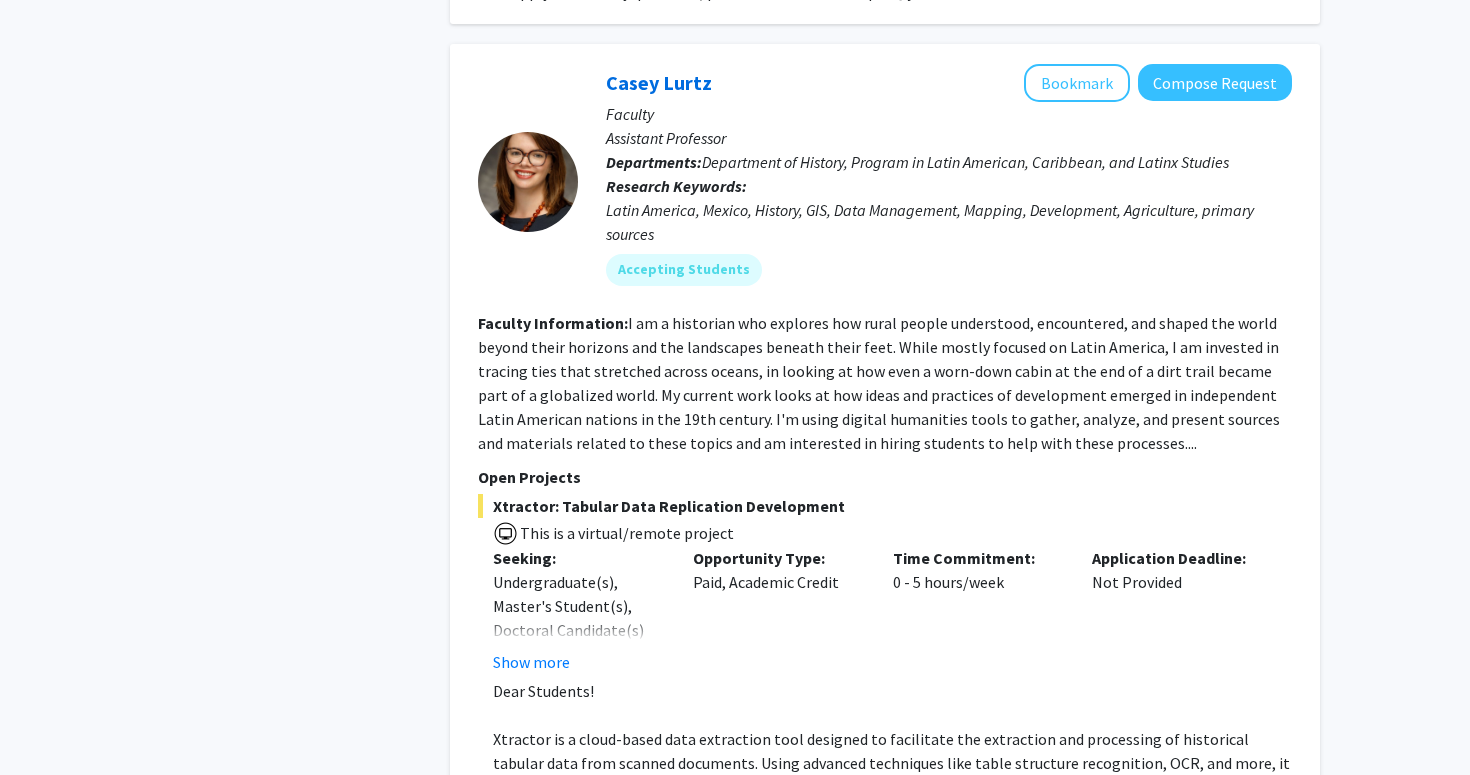scroll, scrollTop: 976, scrollLeft: 0, axis: vertical 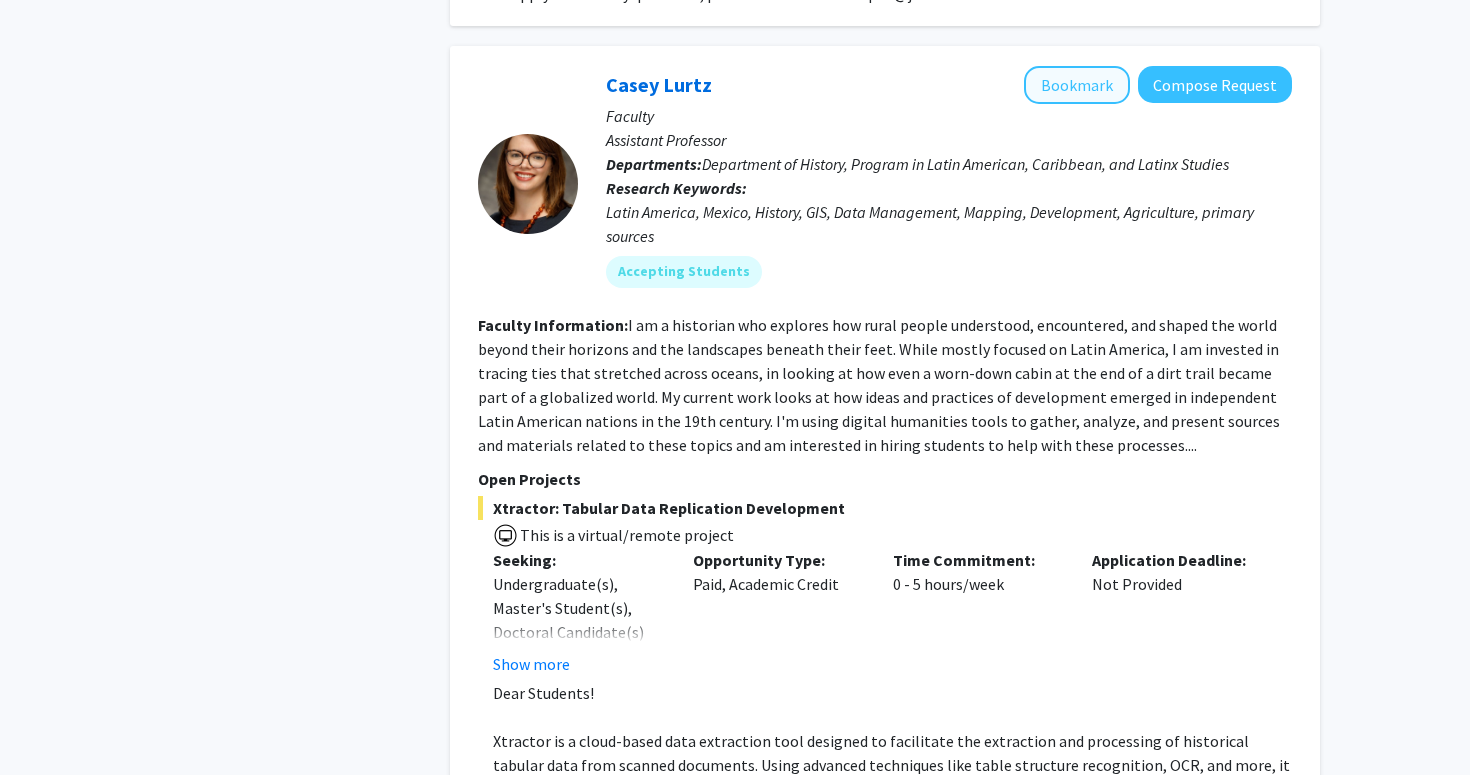 click on "Bookmark" 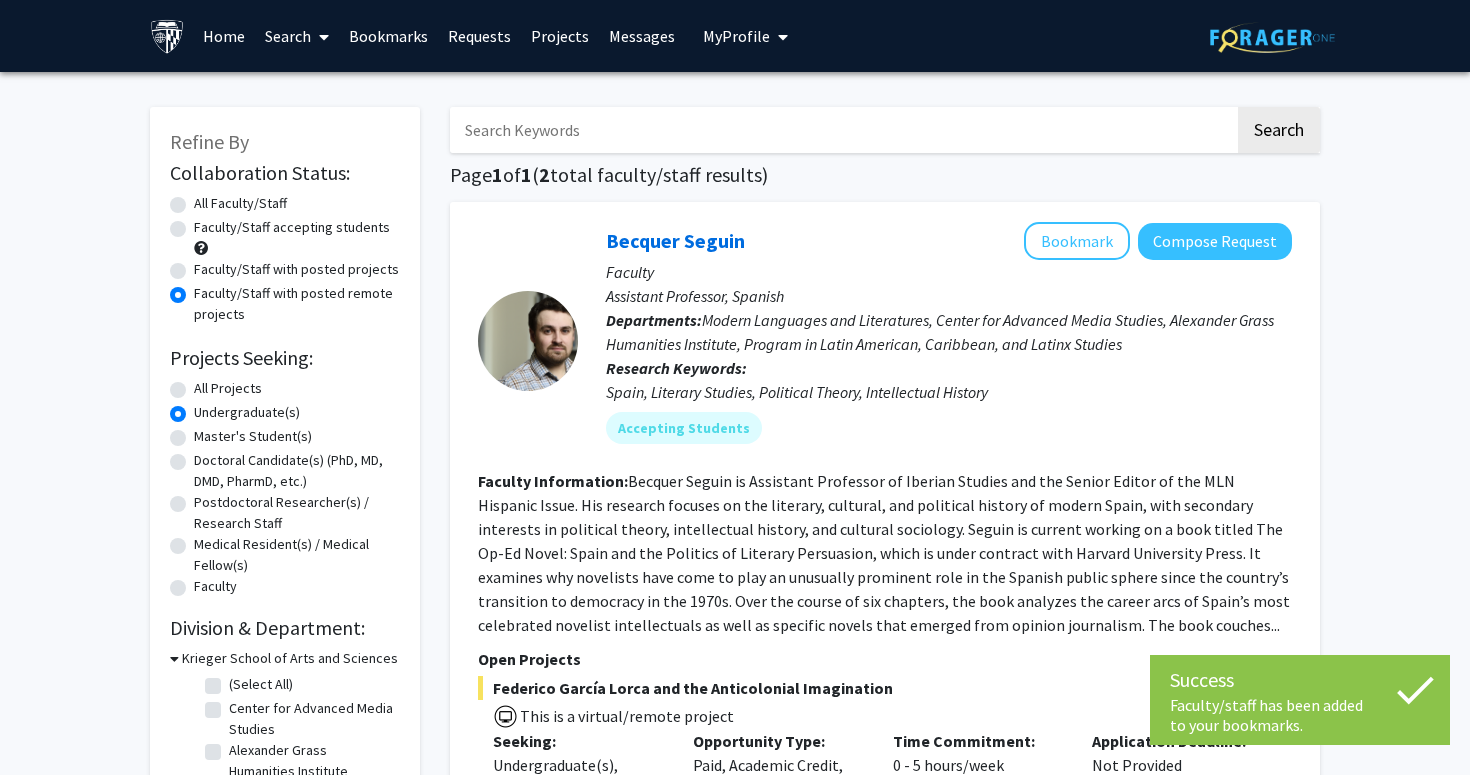 scroll, scrollTop: 0, scrollLeft: 0, axis: both 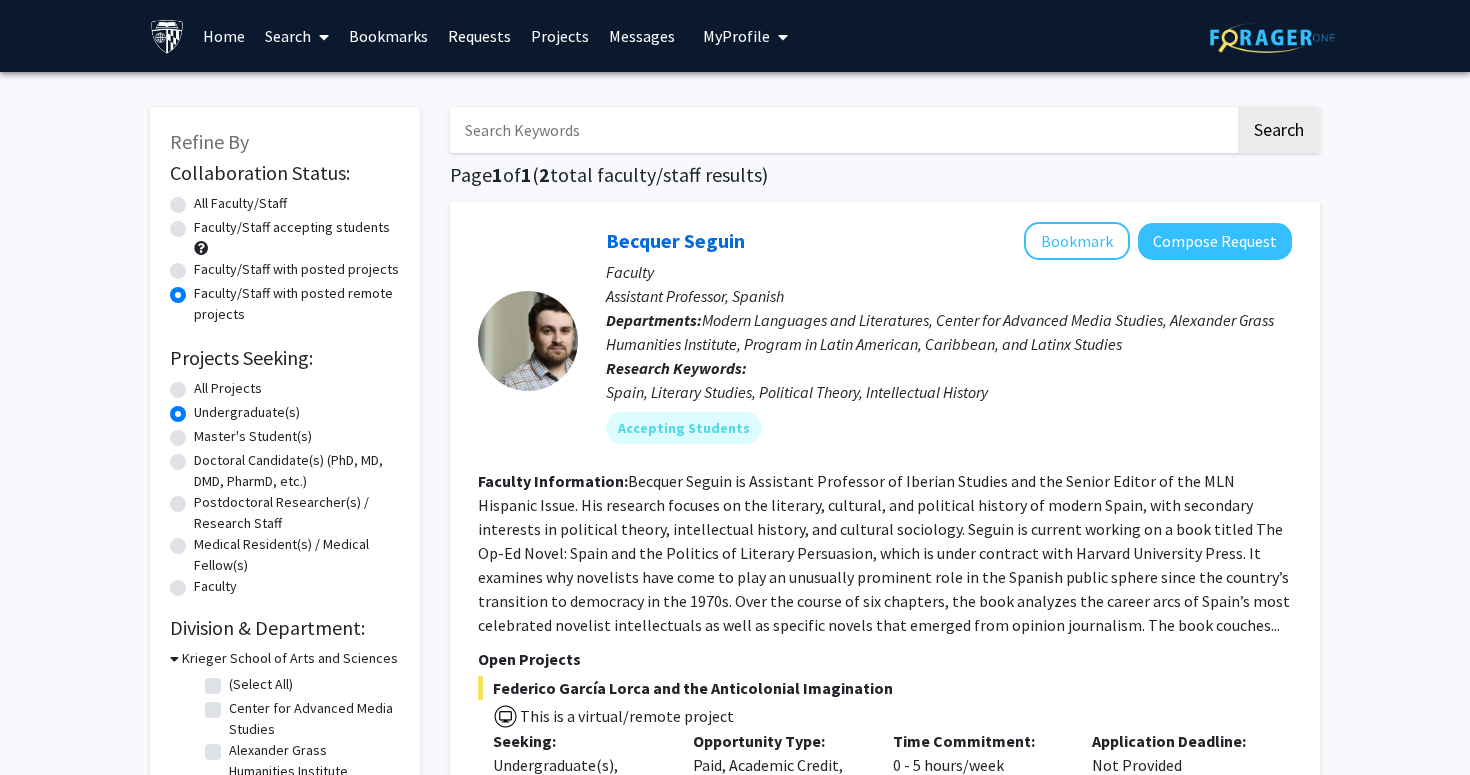 click on "All Faculty/Staff" 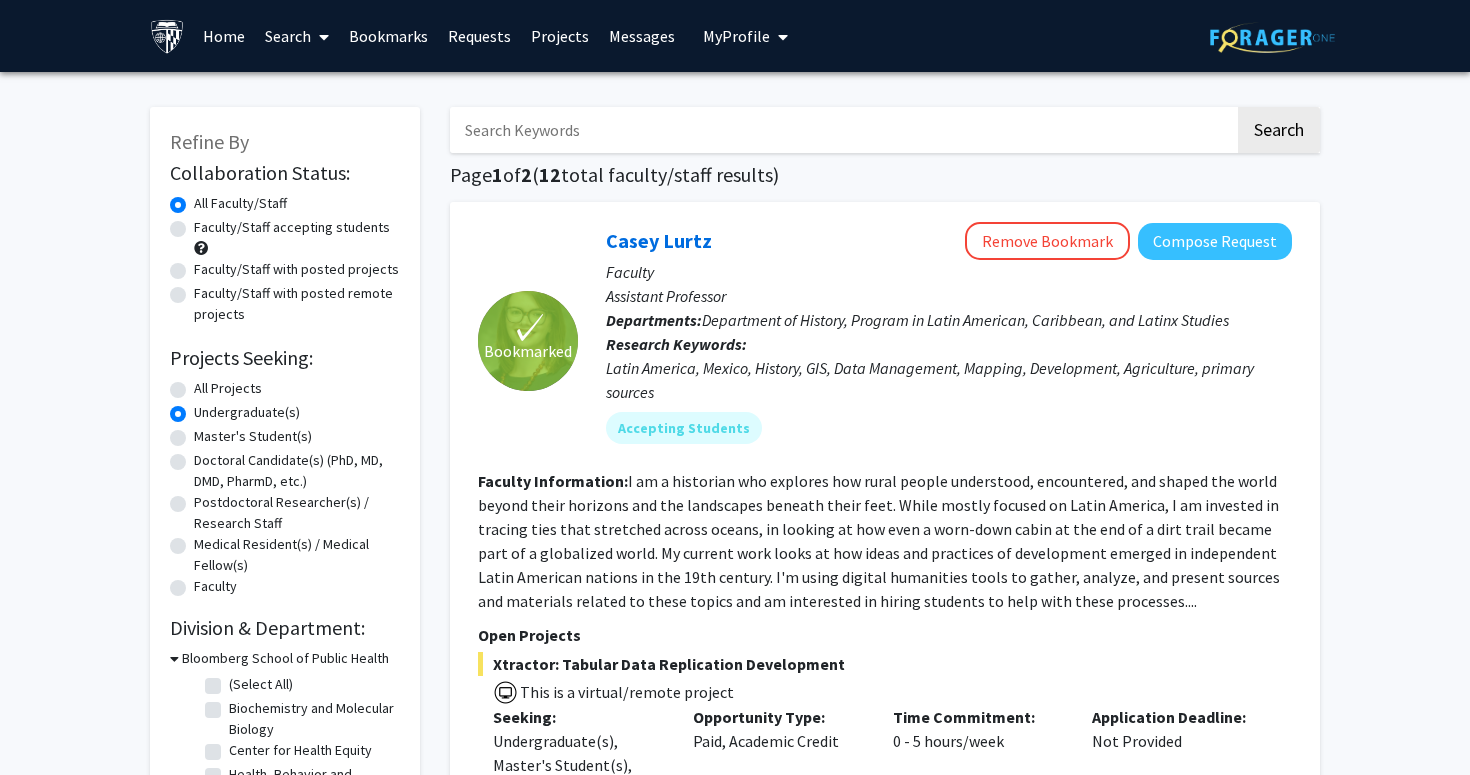 click on "Faculty/Staff accepting students" 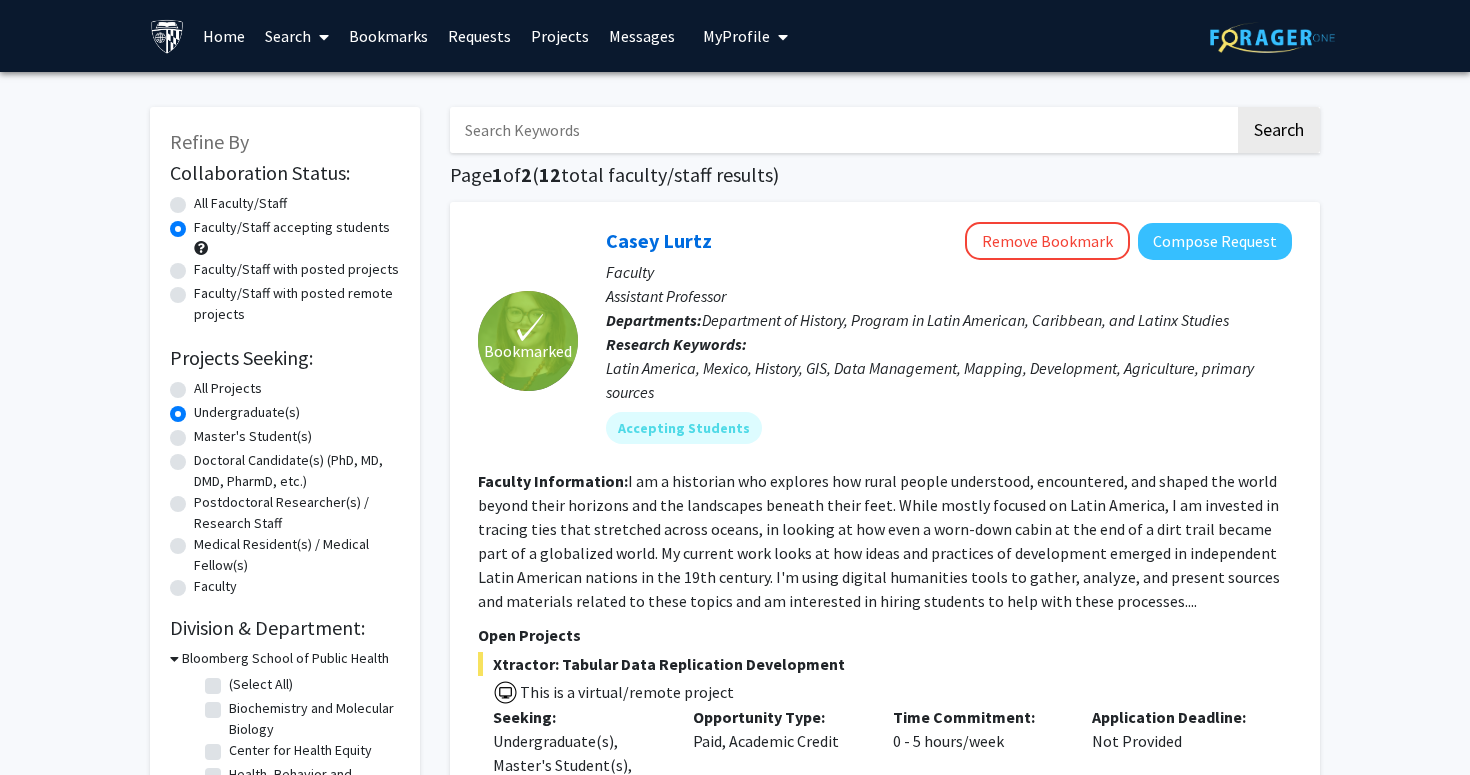 scroll, scrollTop: 0, scrollLeft: 0, axis: both 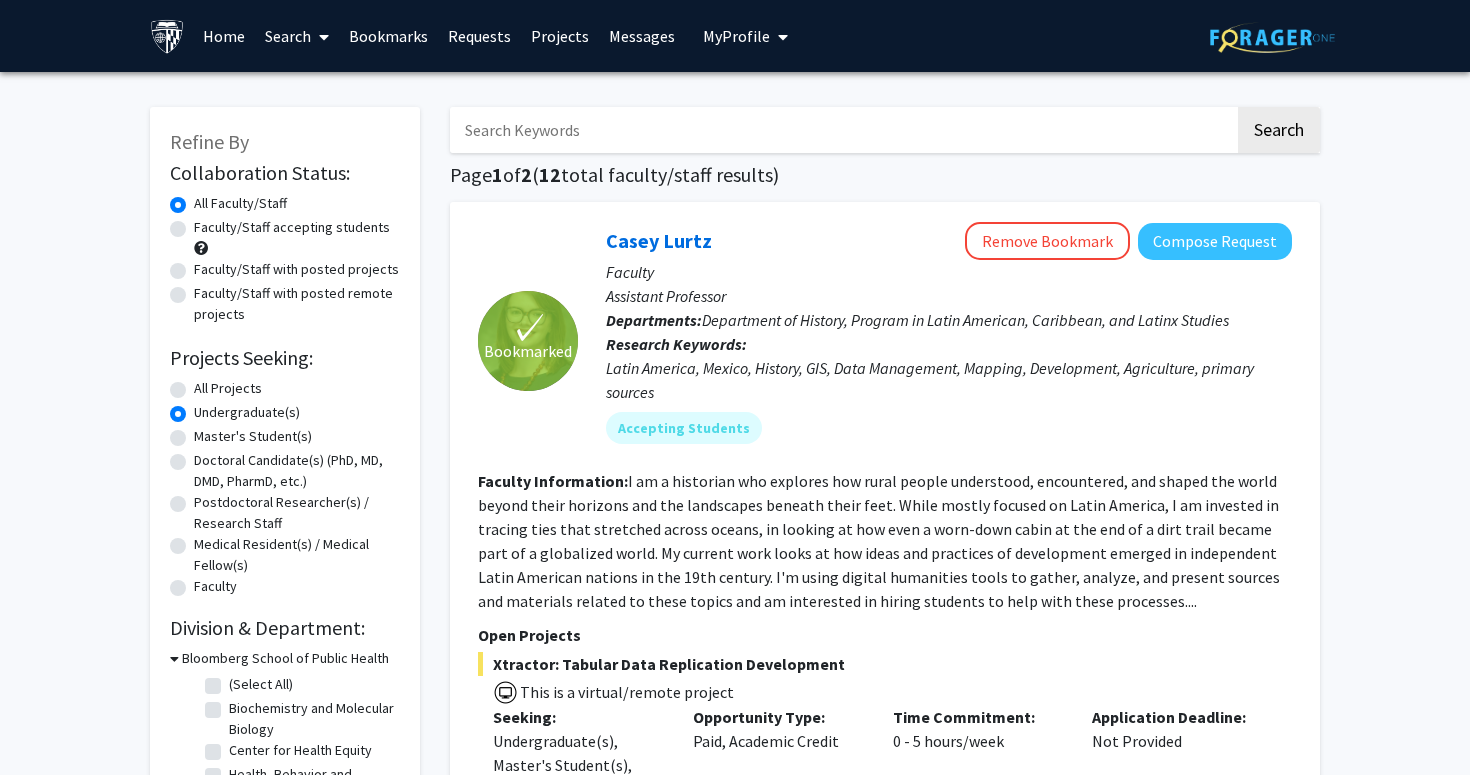 click on "All Projects" 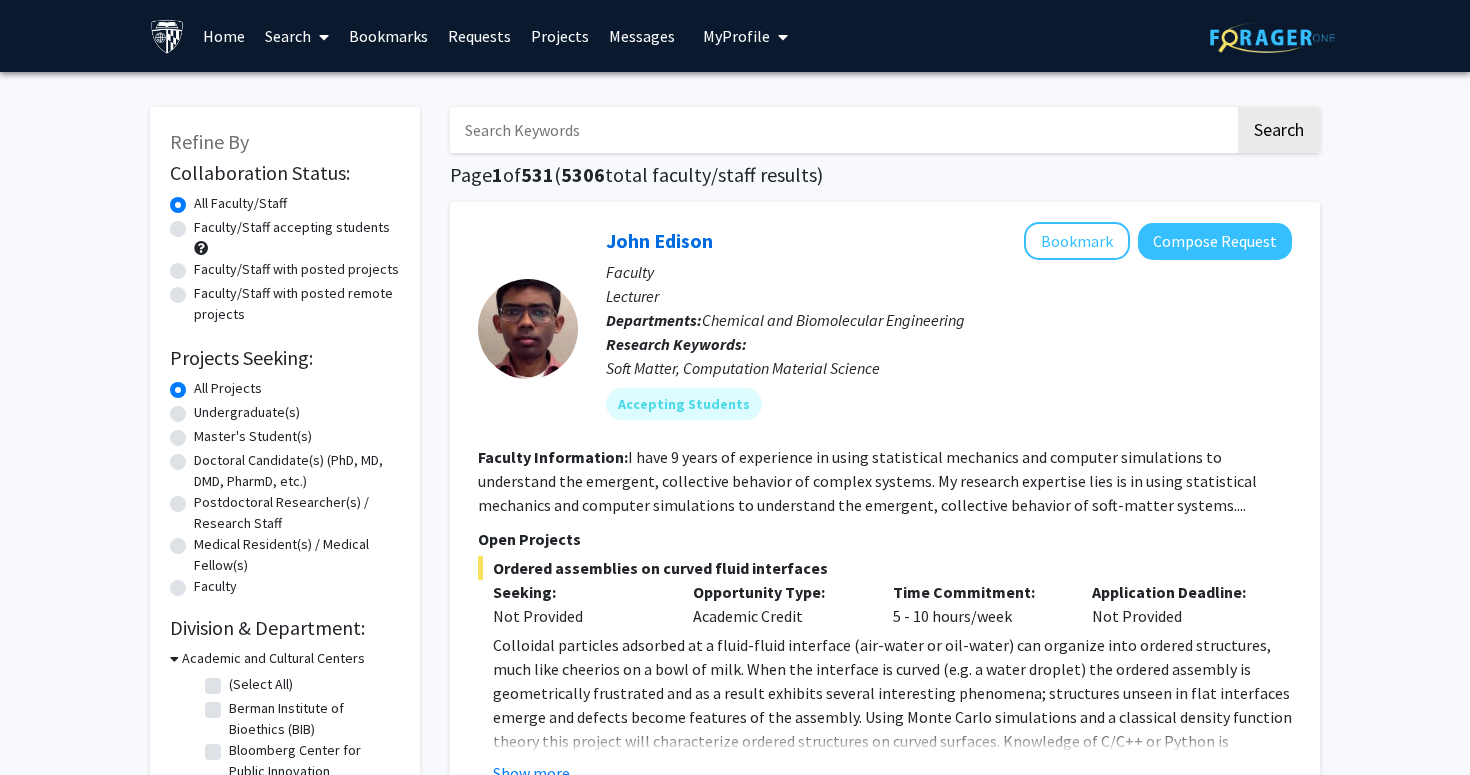 click at bounding box center [842, 130] 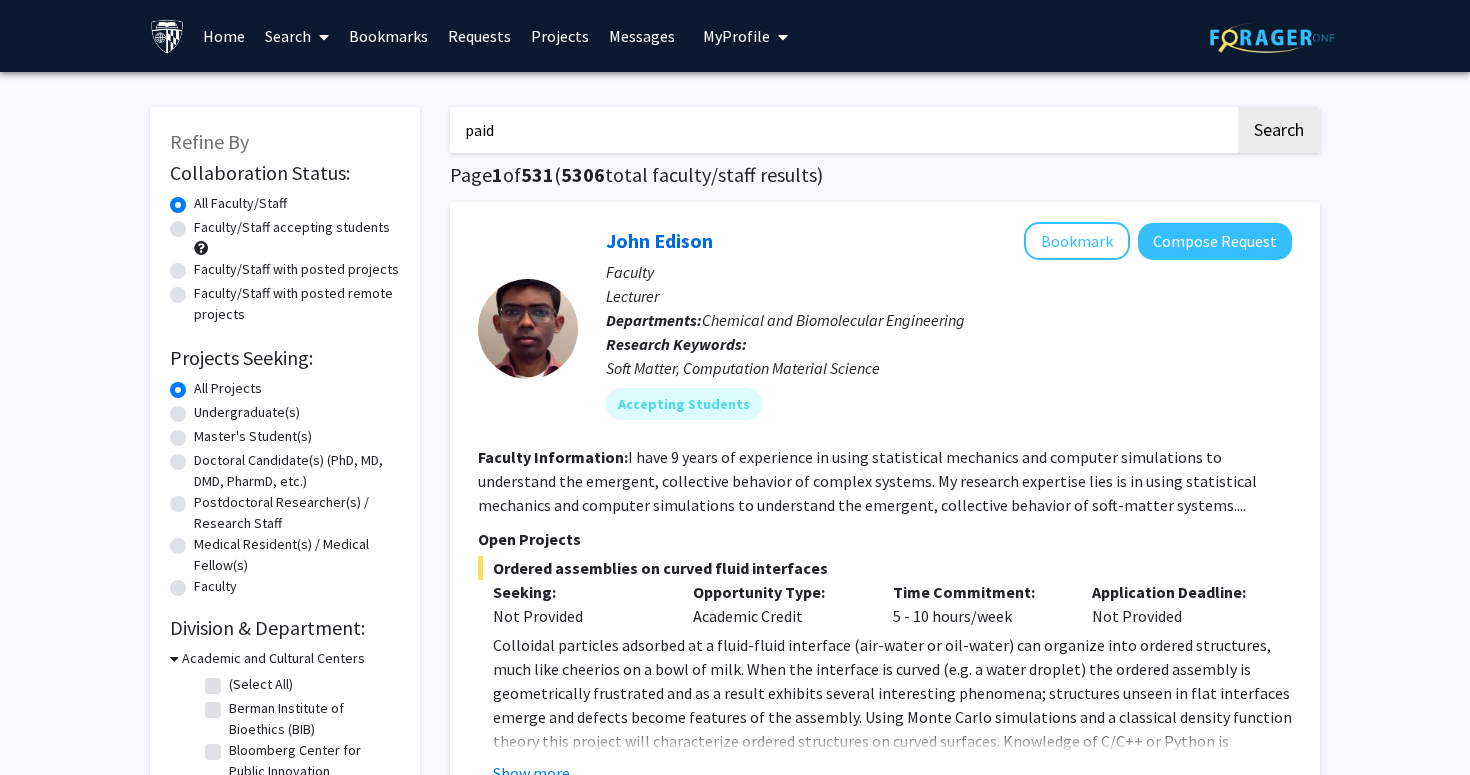 type on "paid" 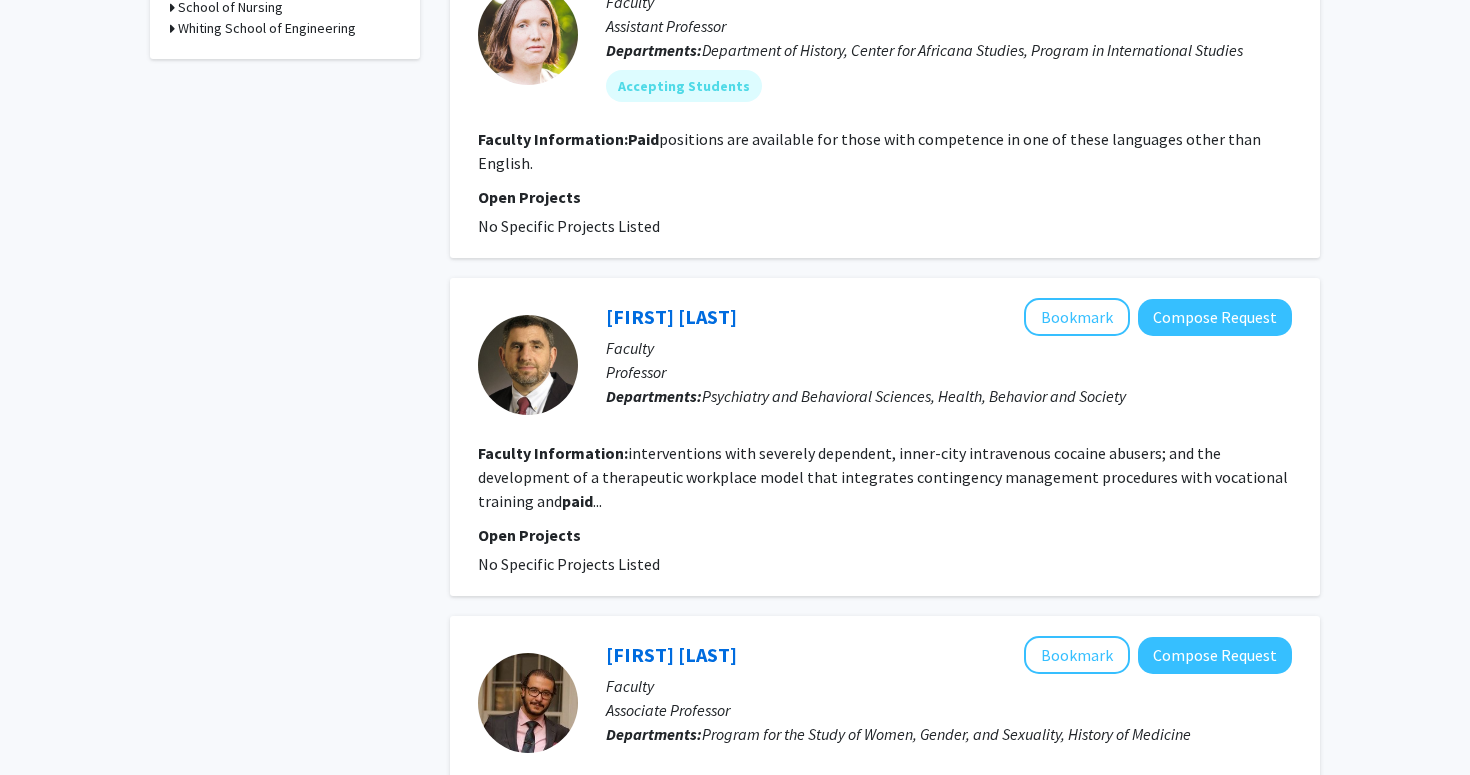 scroll, scrollTop: 947, scrollLeft: 0, axis: vertical 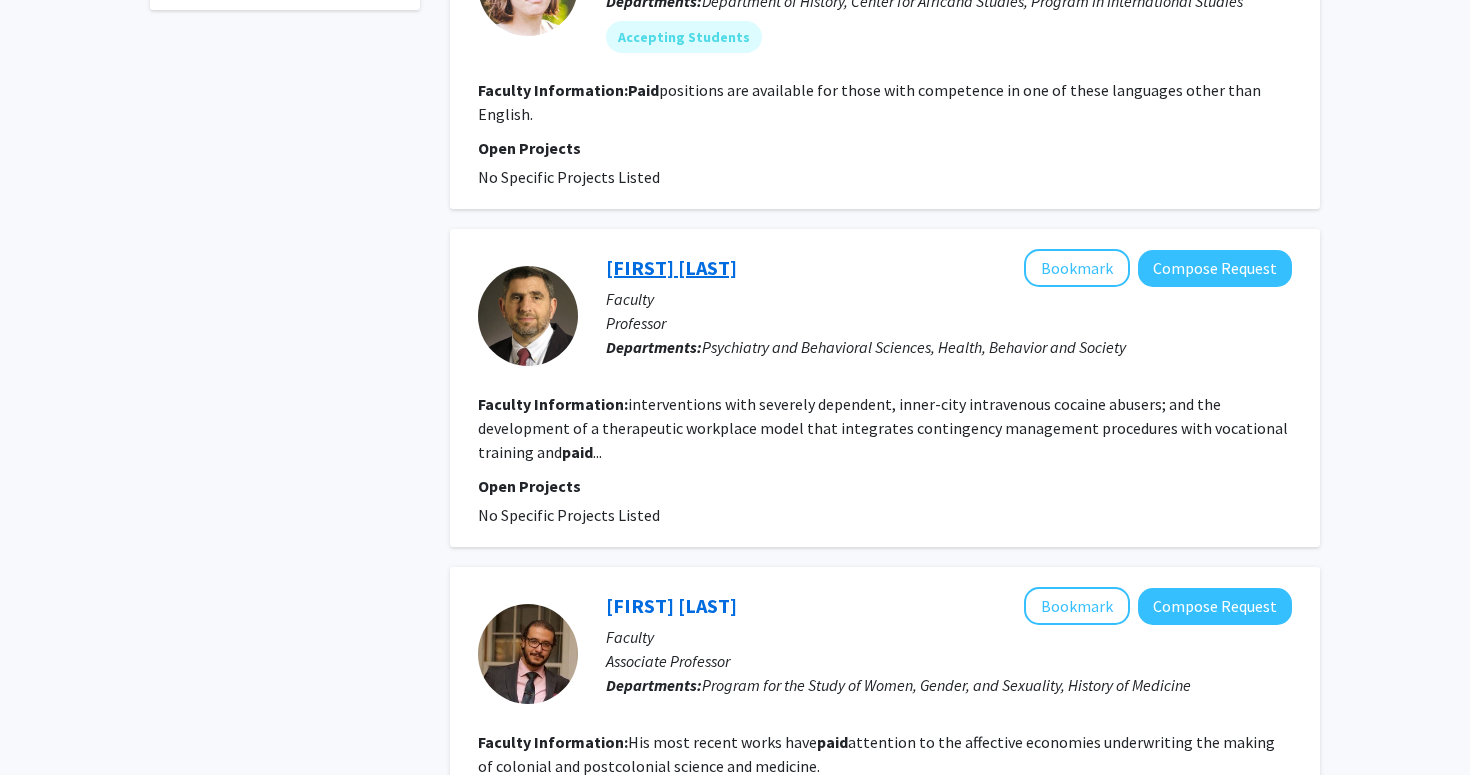 click on "[FIRST] [LAST]" 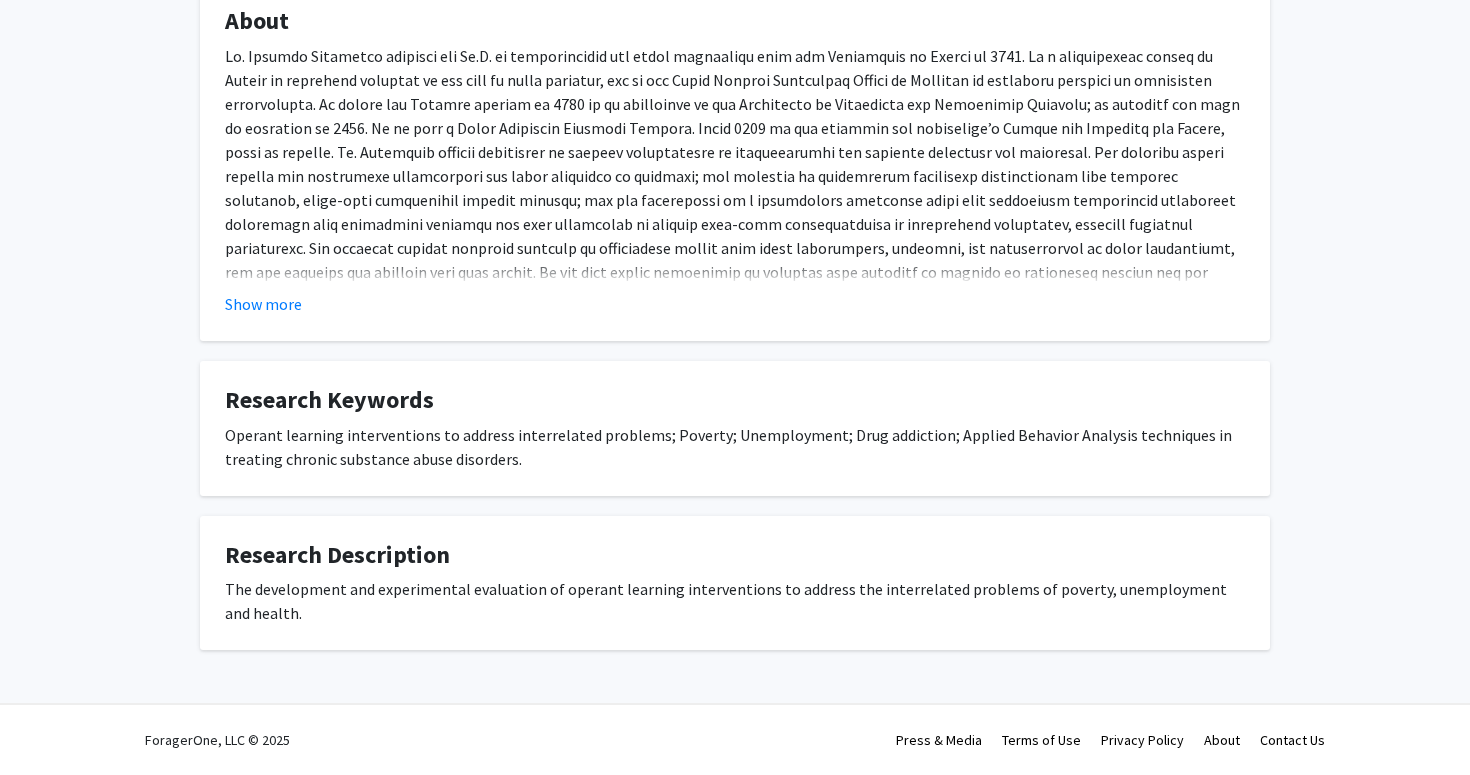scroll, scrollTop: 350, scrollLeft: 0, axis: vertical 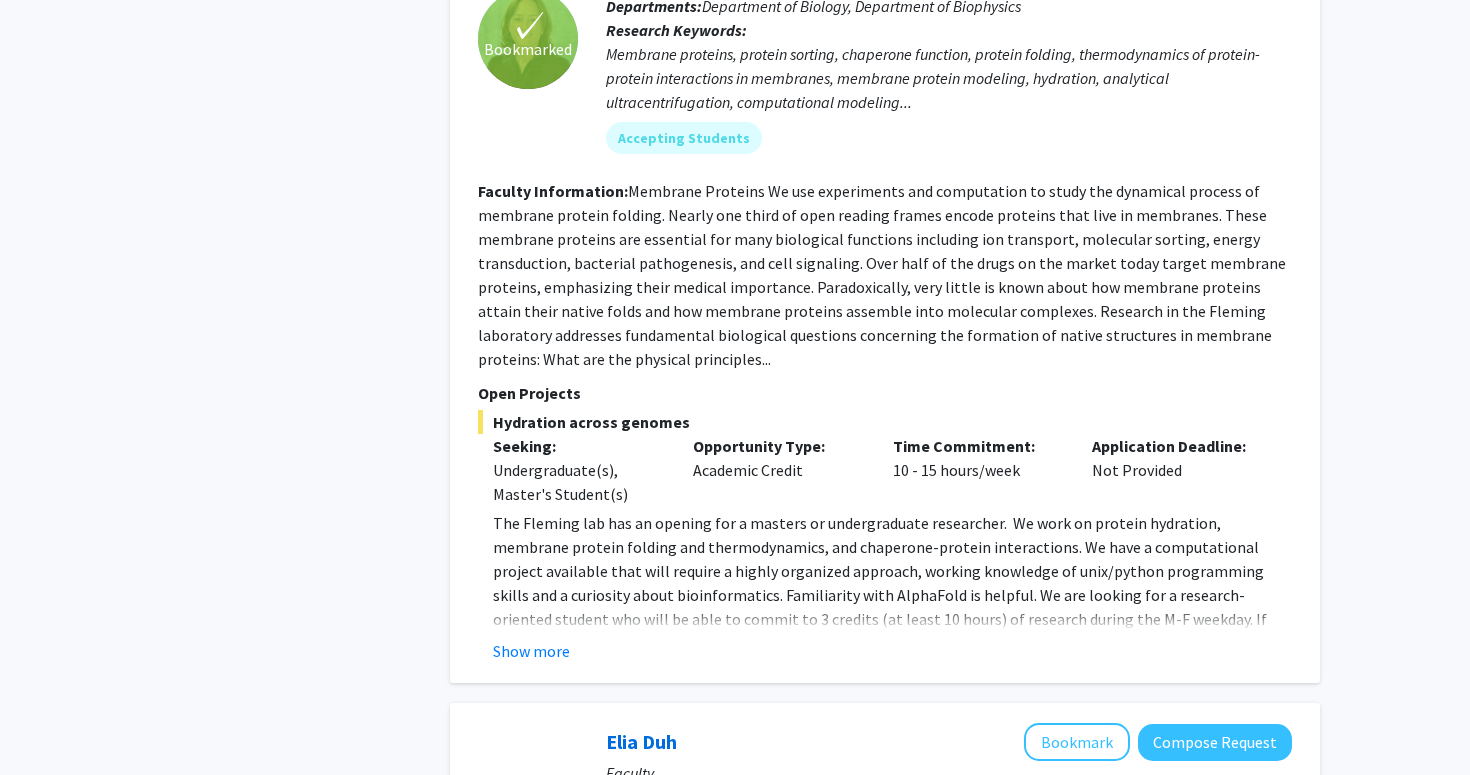 click on "✓ Bookmarked Karen Fleming Remove Bookmark Compose Request Faculty Professor Departments: Department of Biology, Department of Biophysics Research Keywords: Membrane proteins, protein sorting, chaperone function, protein folding, thermodynamics of protein-protein interactions in membranes, membrane protein modeling, hydration, analytical ultracentrifugation, computational modeling... Accepting Students Faculty Information: Open Projects Hydration across genomes Seeking: Undergraduate(s), Master's Student(s) Opportunity Type: Academic Credit Time Commitment: 10 - 15 hours/week Application Deadline: Not Provided Our lab has an excellent track record with undergraduate researchers earning authorships on publications. We have a collaborative lab environment and foster a climate welcoming to all students, including women and members of historically underrepresented persons in science. Karen.Fleming@jhu.edu Show more" 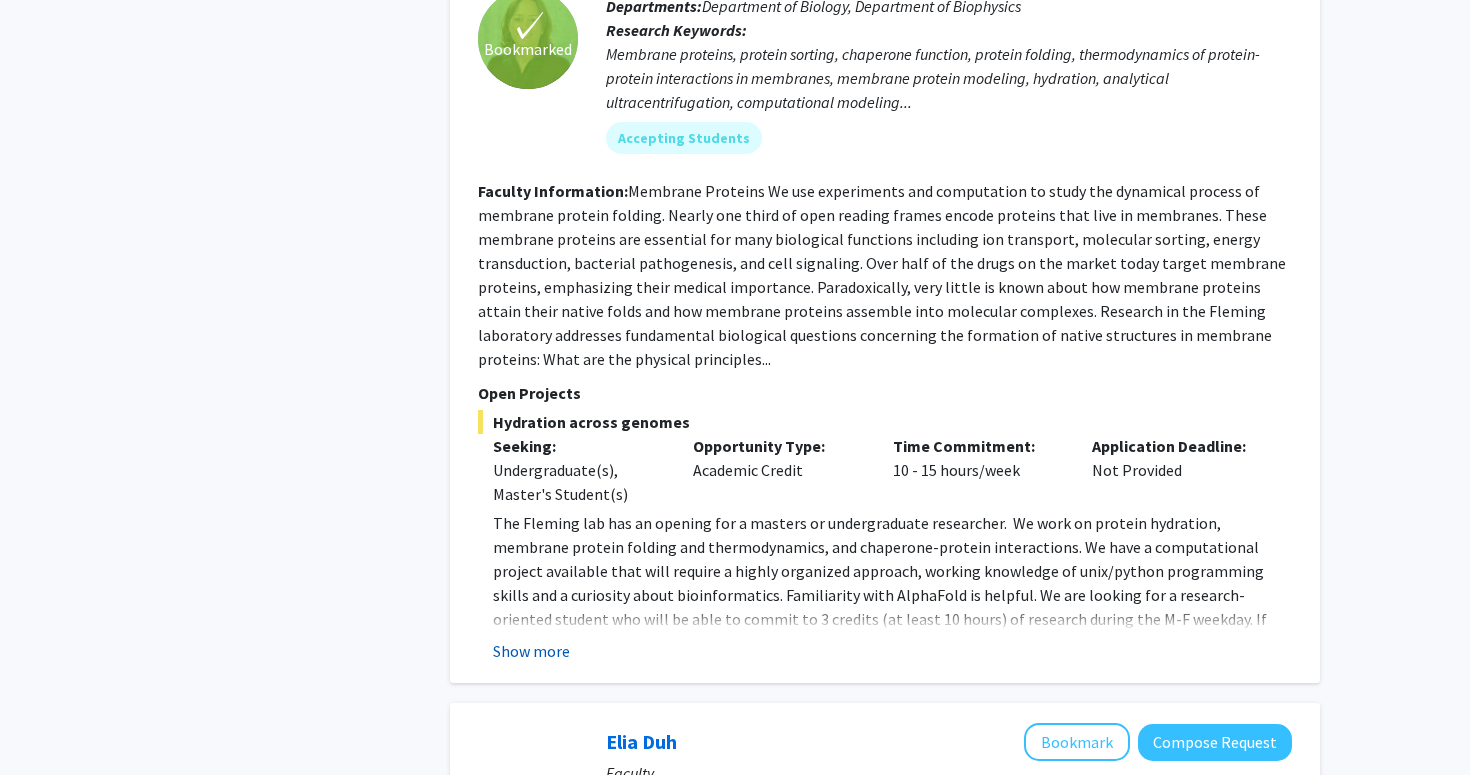 click on "Show more" 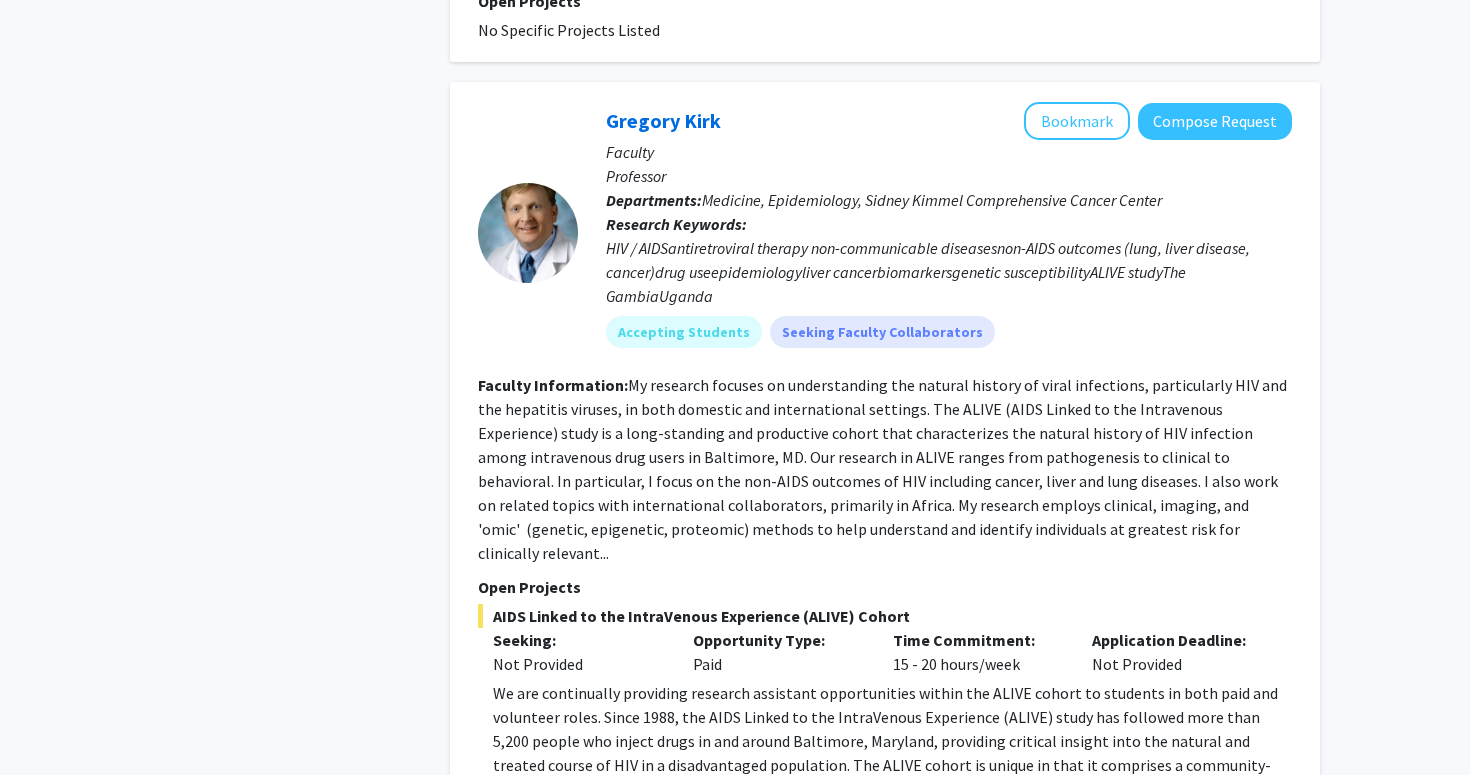 scroll, scrollTop: 1758, scrollLeft: 0, axis: vertical 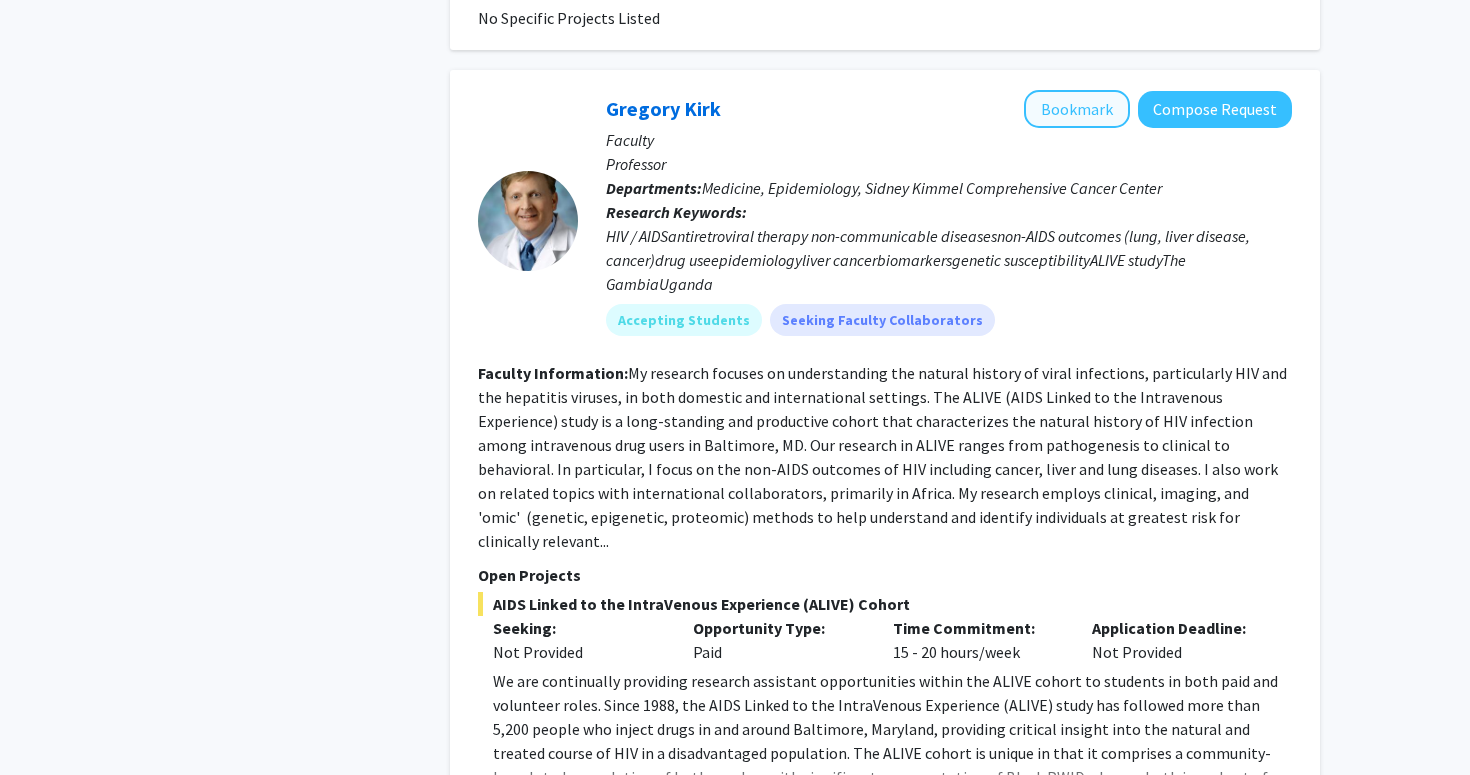 click on "Bookmark" 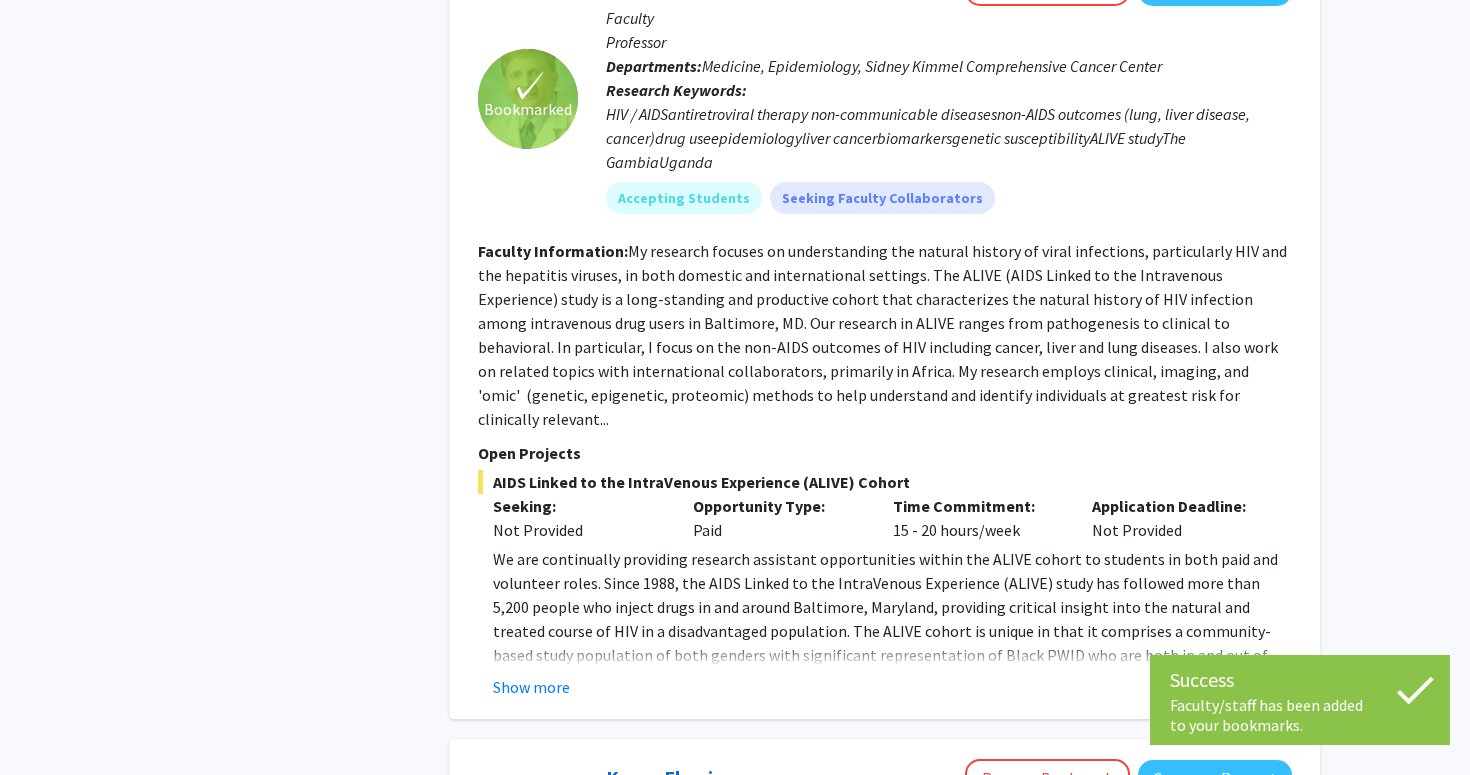 scroll, scrollTop: 1887, scrollLeft: 0, axis: vertical 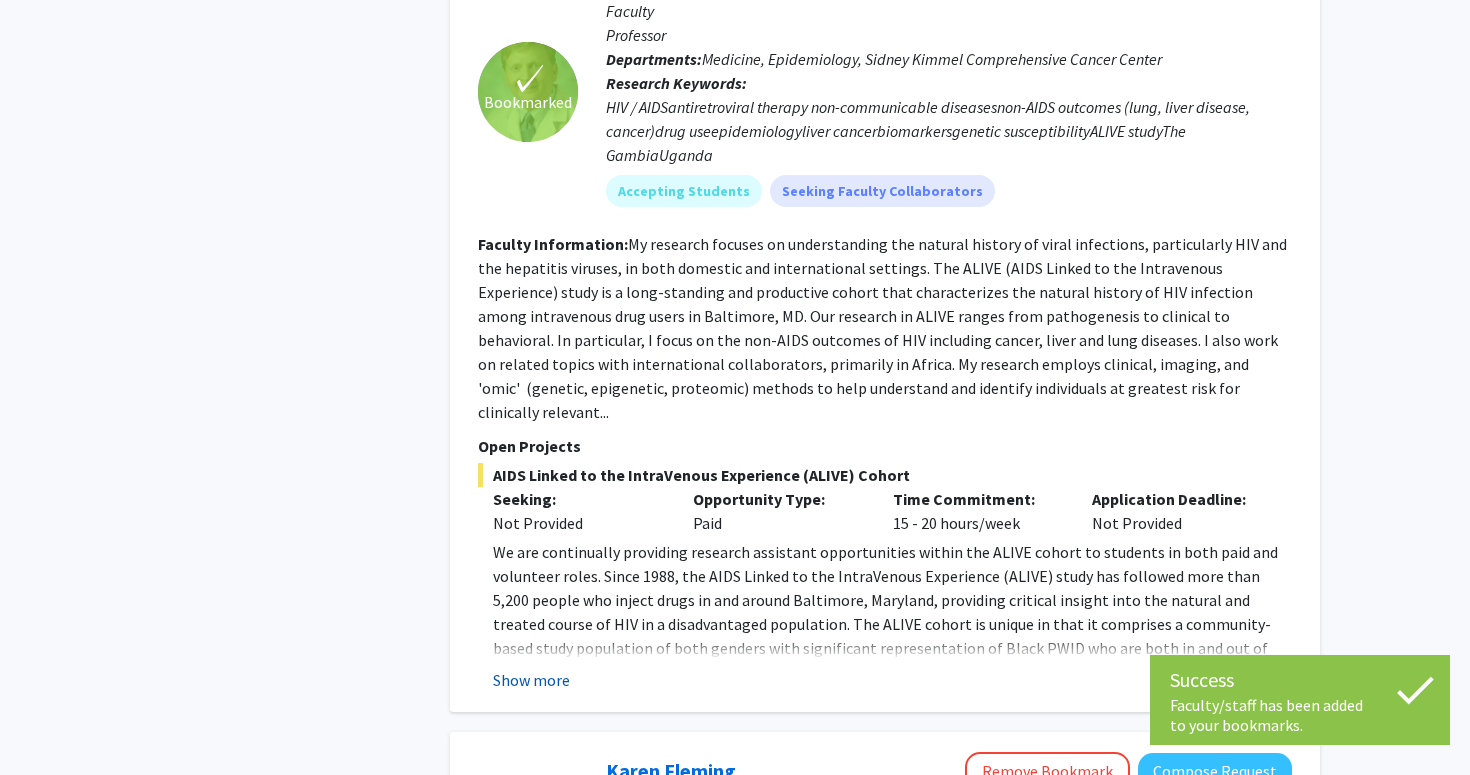 click on "Show more" 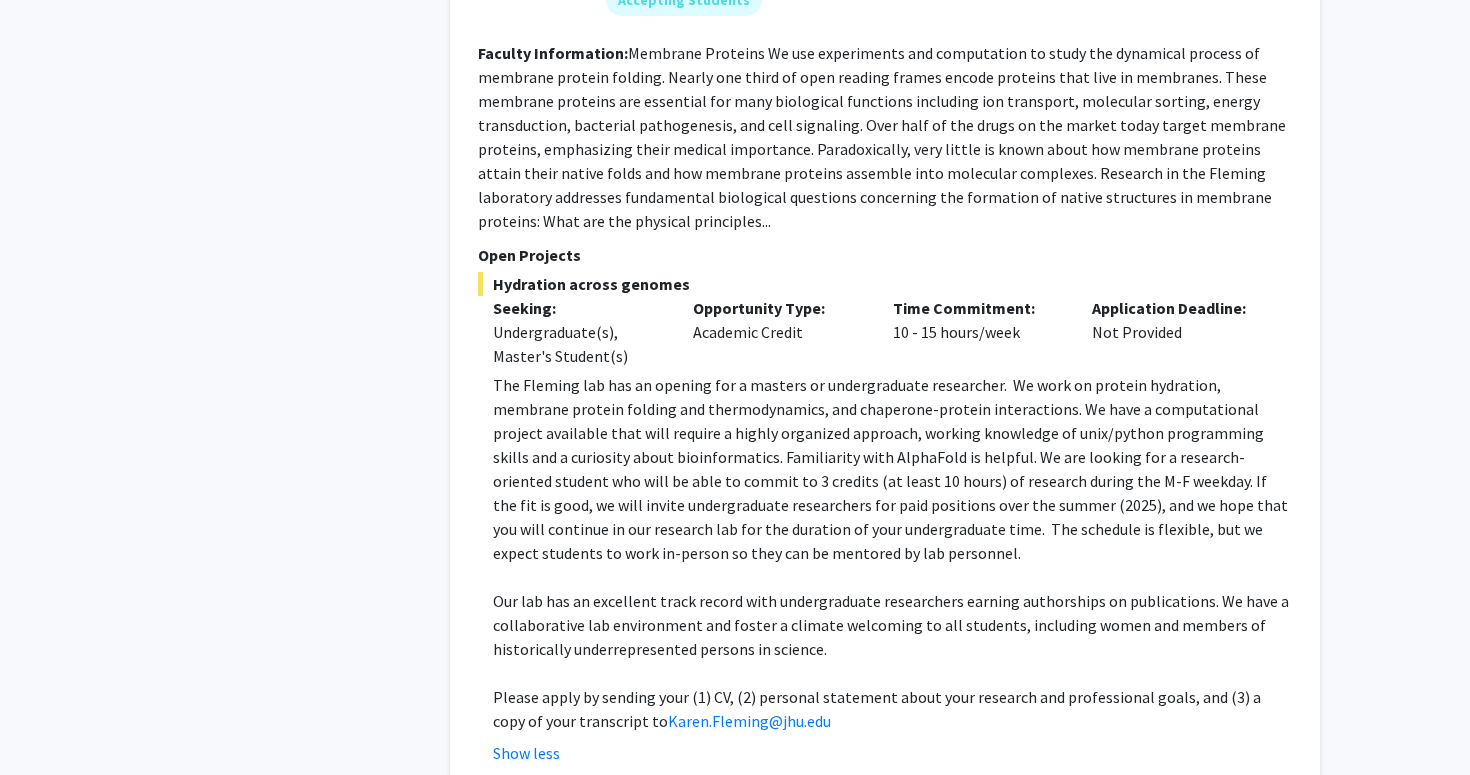 scroll, scrollTop: 3035, scrollLeft: 0, axis: vertical 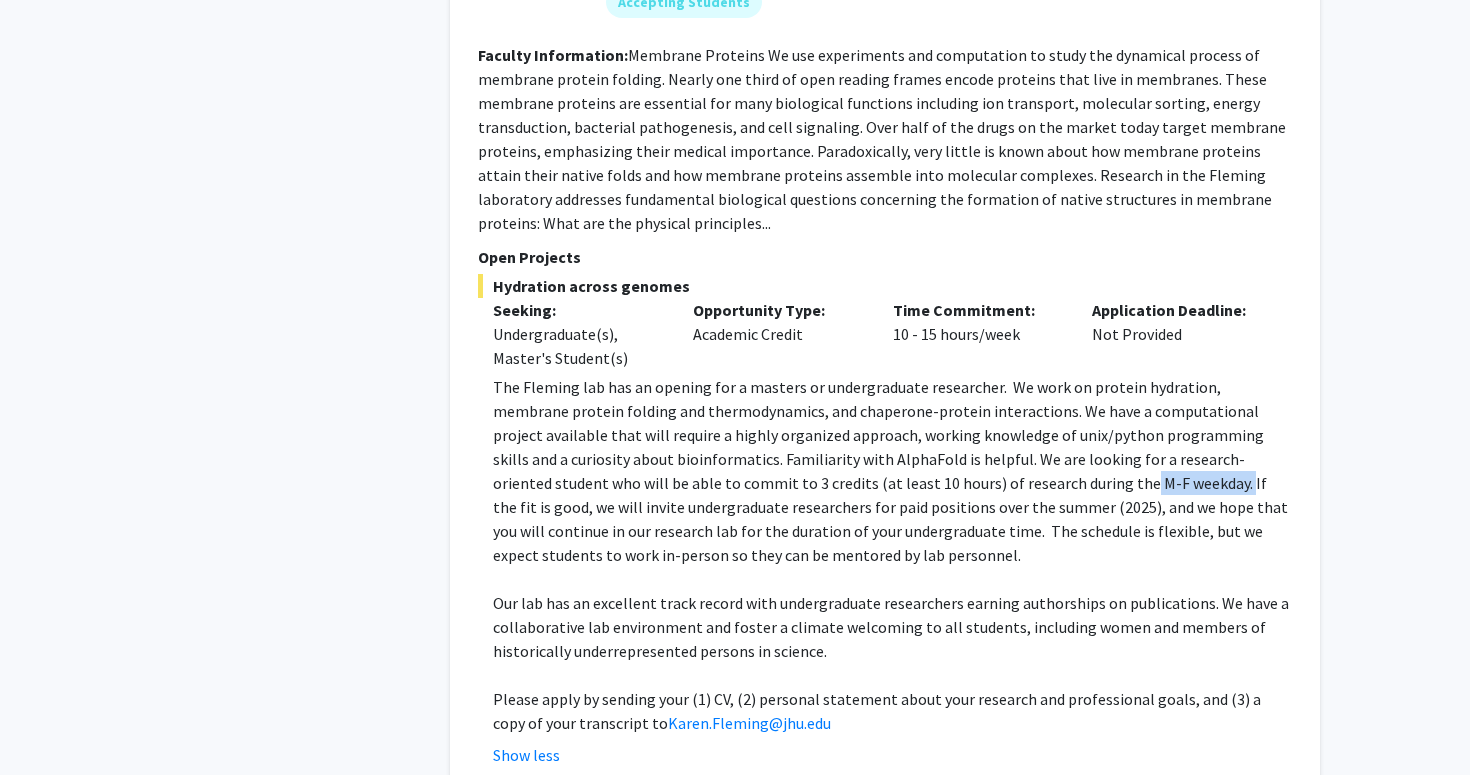 drag, startPoint x: 942, startPoint y: 416, endPoint x: 1039, endPoint y: 418, distance: 97.020615 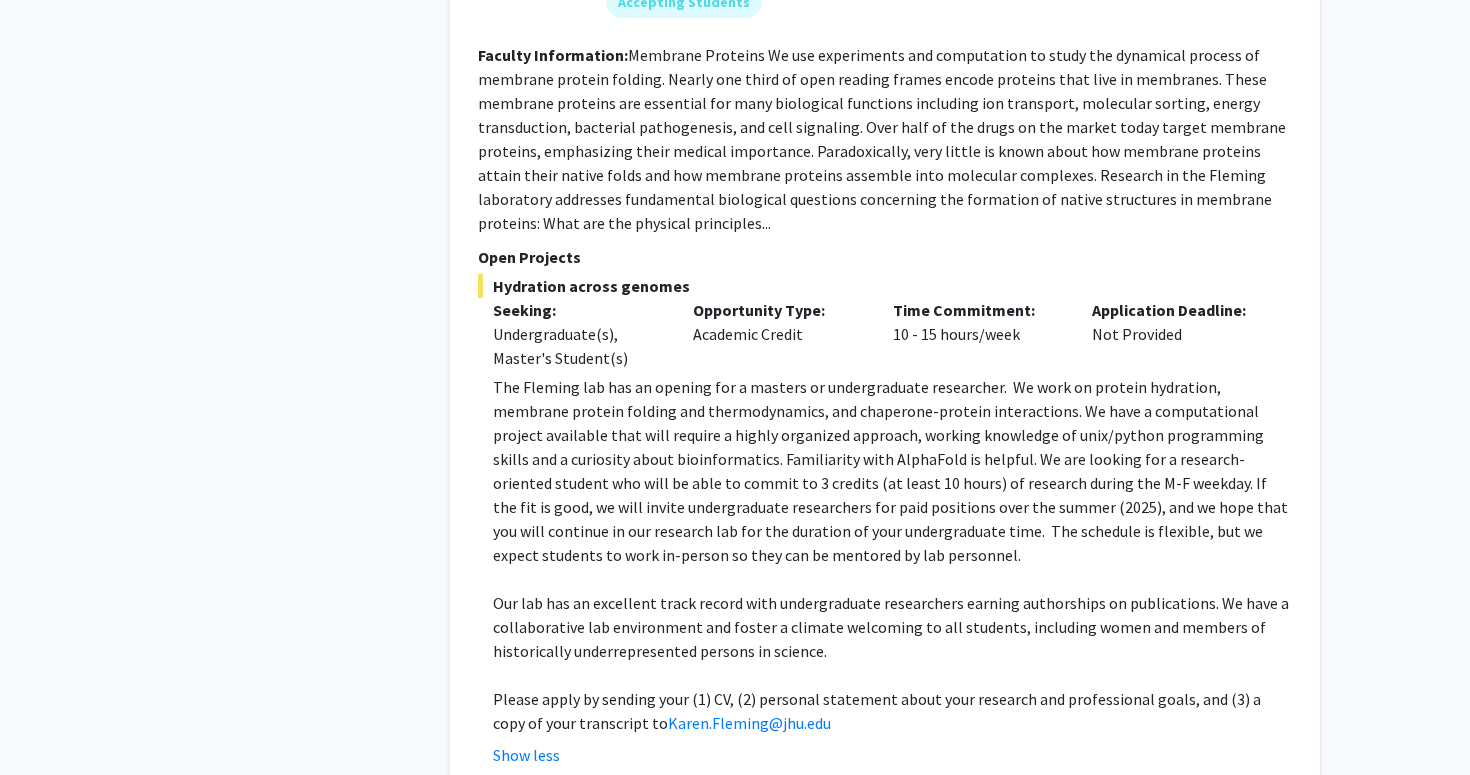 click on "The Fleming lab has an opening for a masters or undergraduate researcher.  We work on protein hydration, membrane protein folding and thermodynamics, and chaperone-protein interactions. We have a computational project available that will require a highly organized approach, working knowledge of unix/python programming skills and a curiosity about bioinformatics. Familiarity with AlphaFold is helpful. We are looking for a research-oriented student who will be able to commit to 3 credits (at least 10 hours) of research during the M-F weekday. If the fit is good, we will invite undergraduate researchers for paid positions over the summer (2025), and we hope that you will continue in our research lab for the duration of your undergraduate time.  The schedule is flexible, but we expect students to work in-person so they can be mentored by lab personnel." 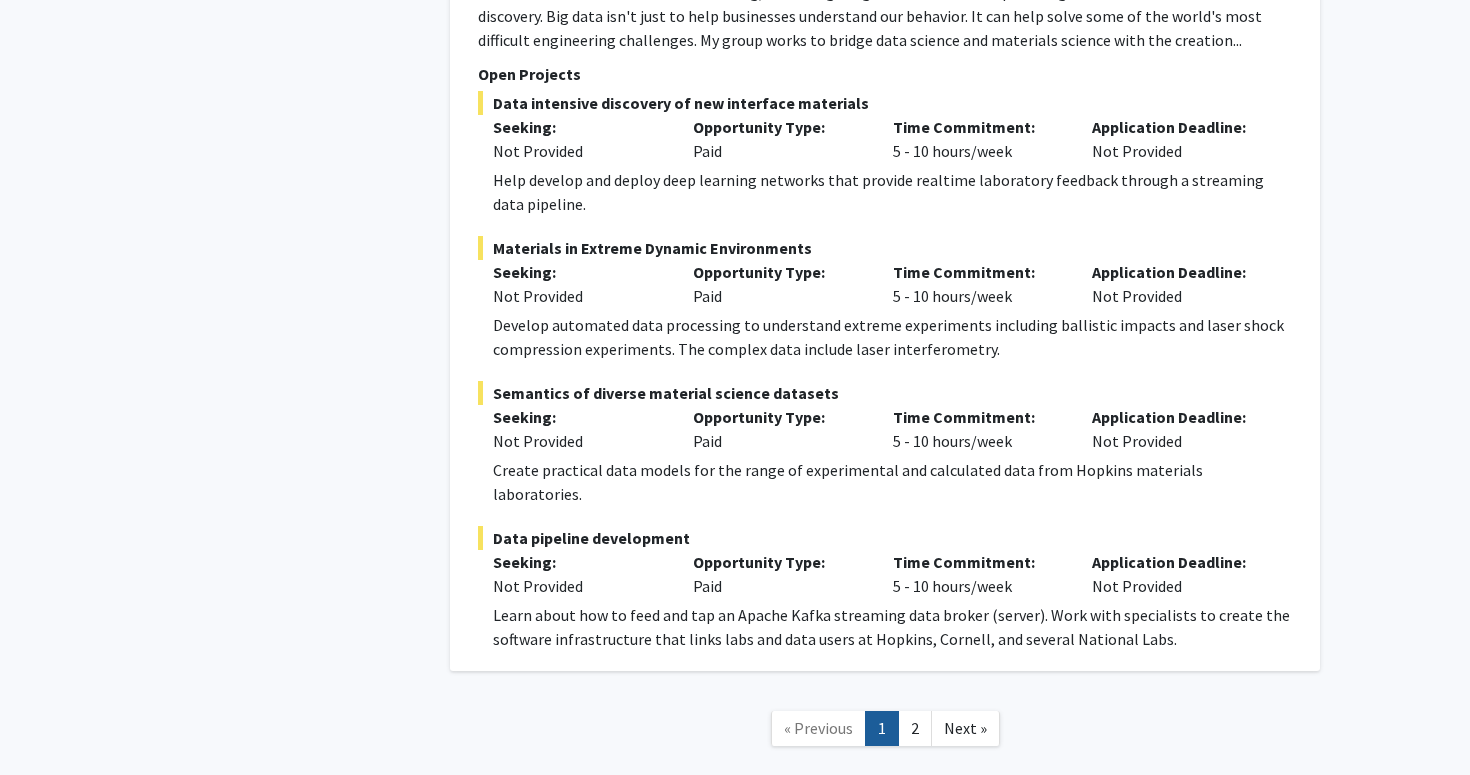 scroll, scrollTop: 5750, scrollLeft: 0, axis: vertical 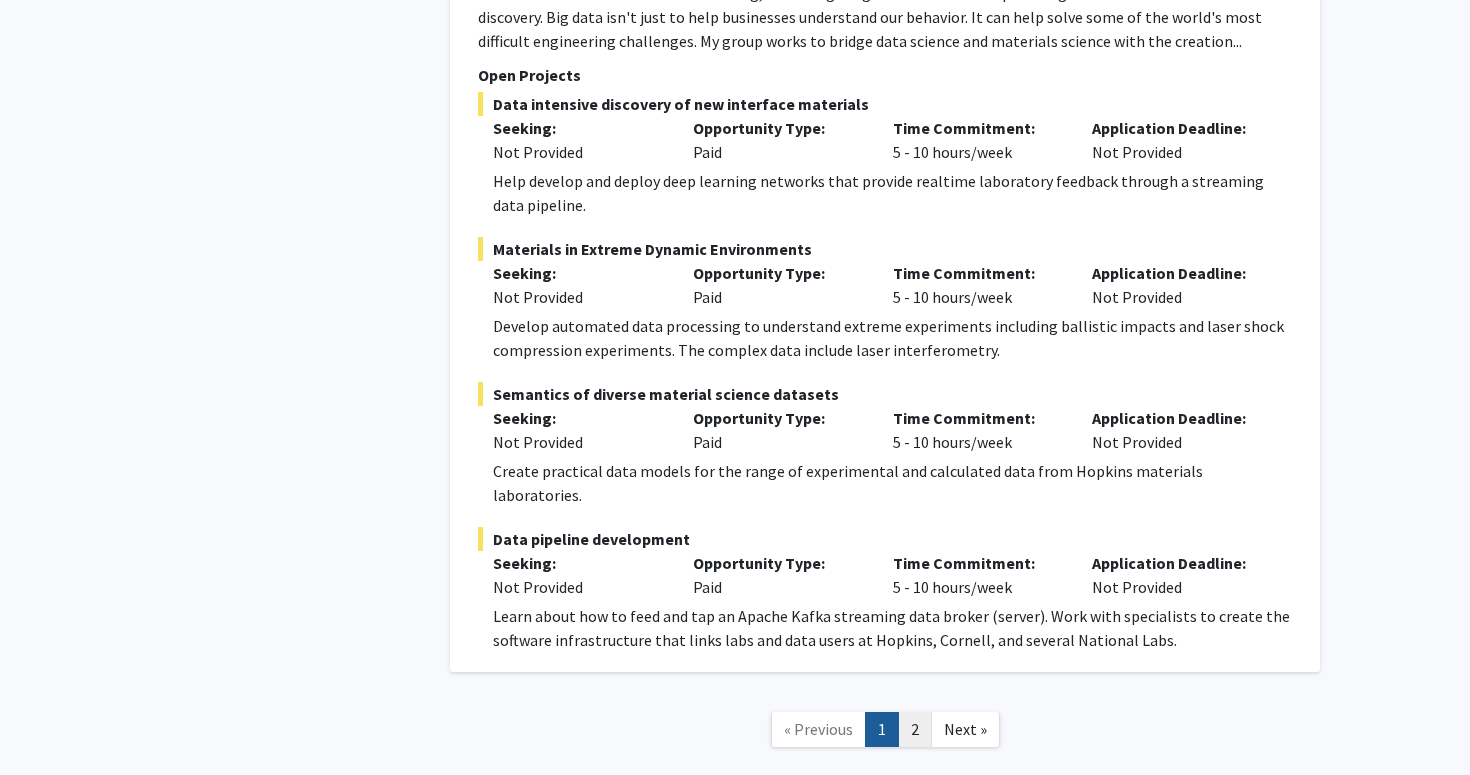 click on "2" 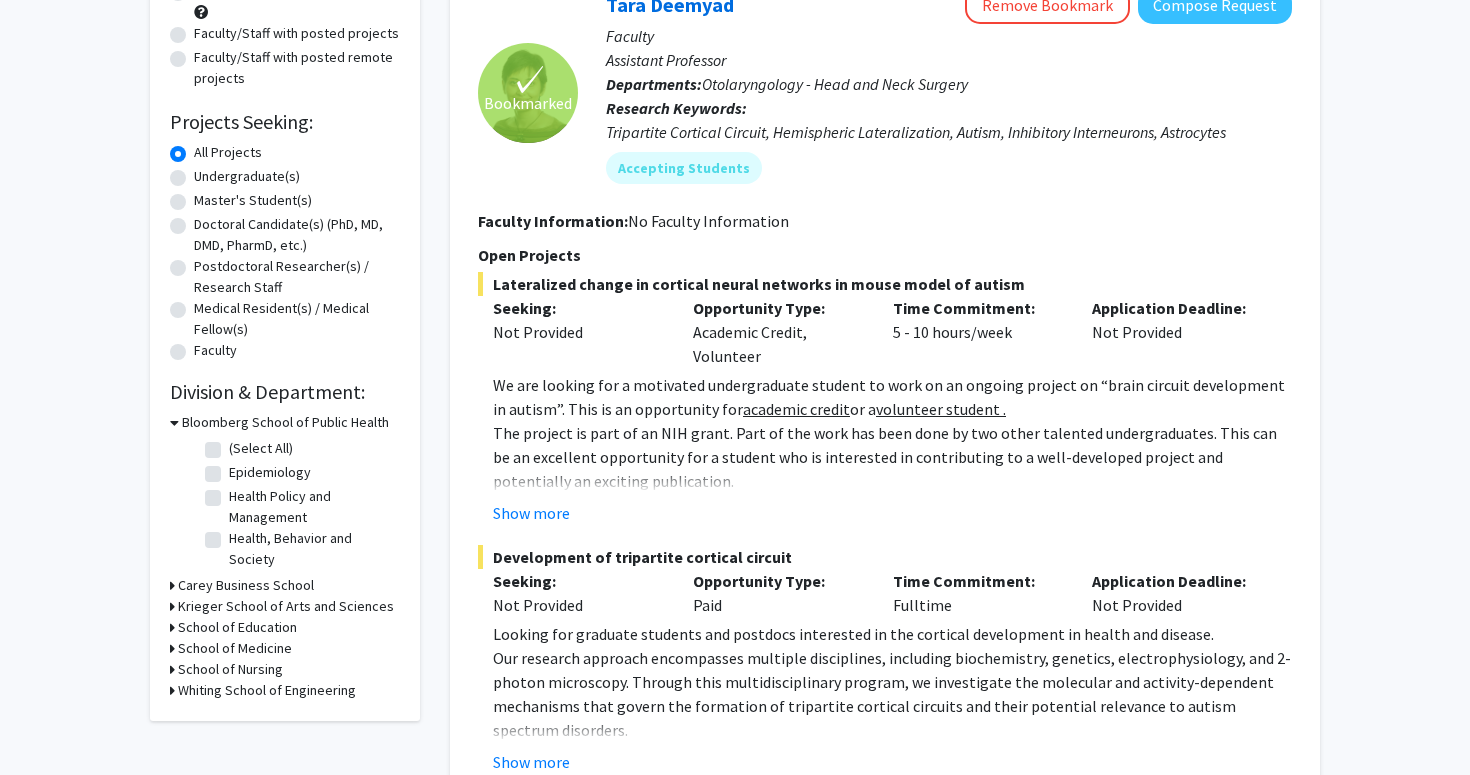 scroll, scrollTop: 276, scrollLeft: 0, axis: vertical 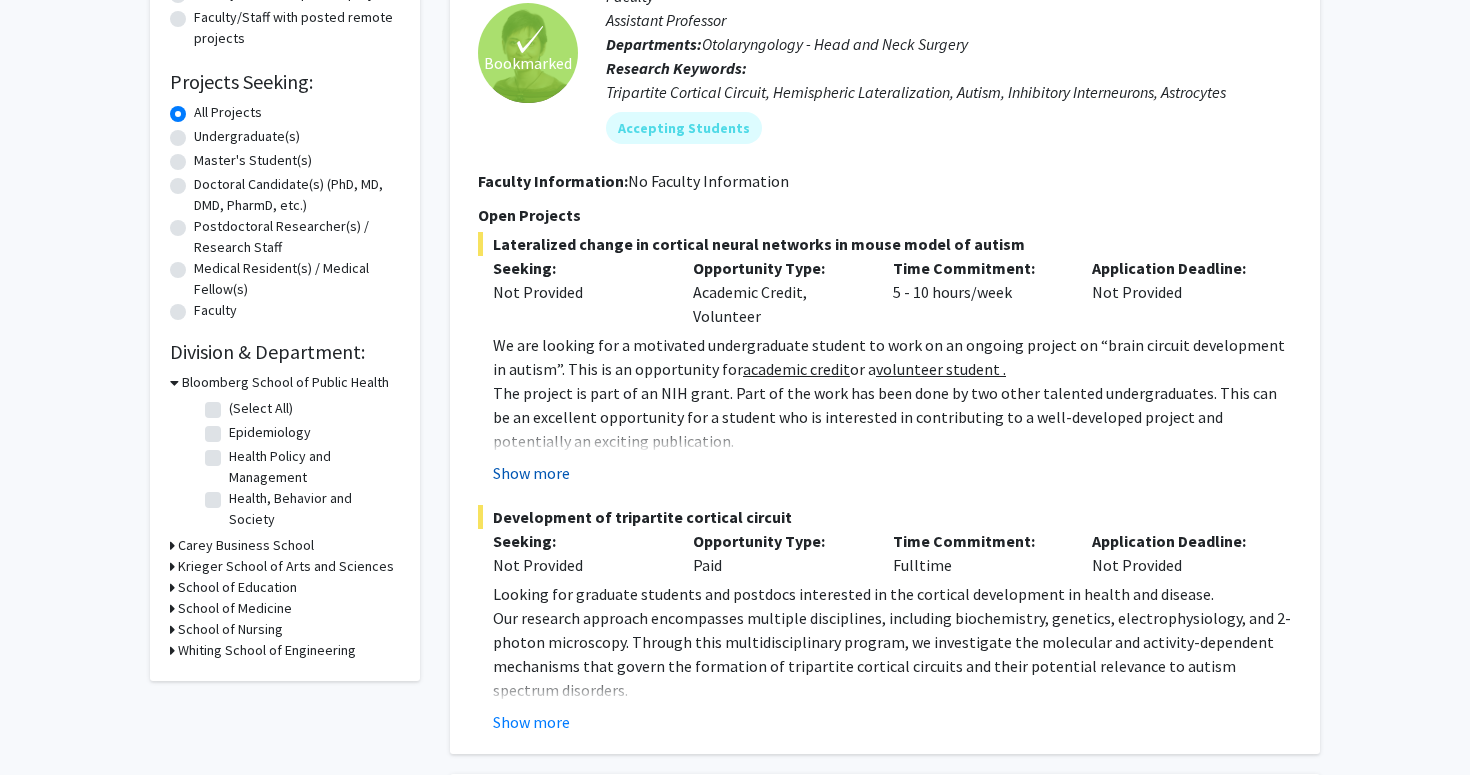 click on "Show more" 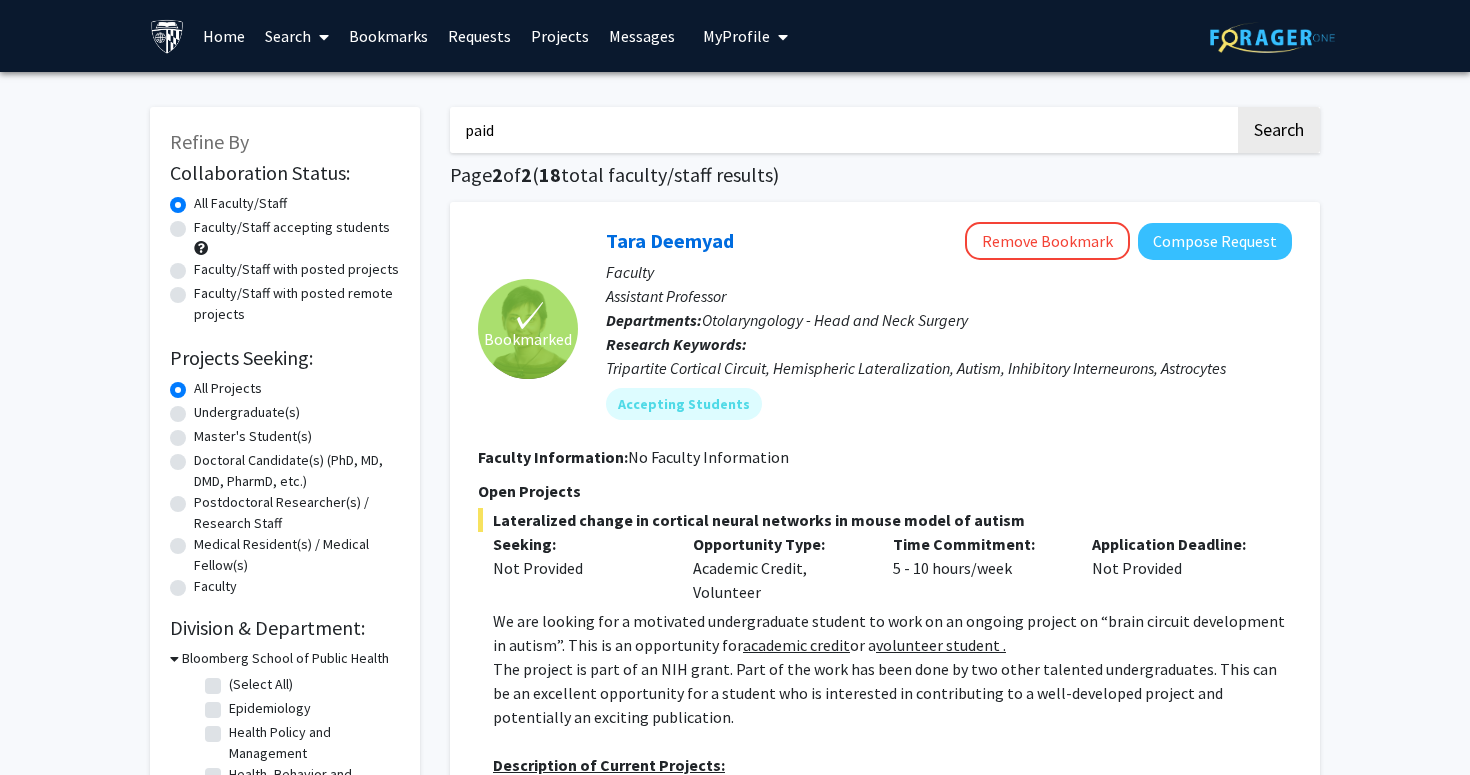 scroll, scrollTop: -1, scrollLeft: 0, axis: vertical 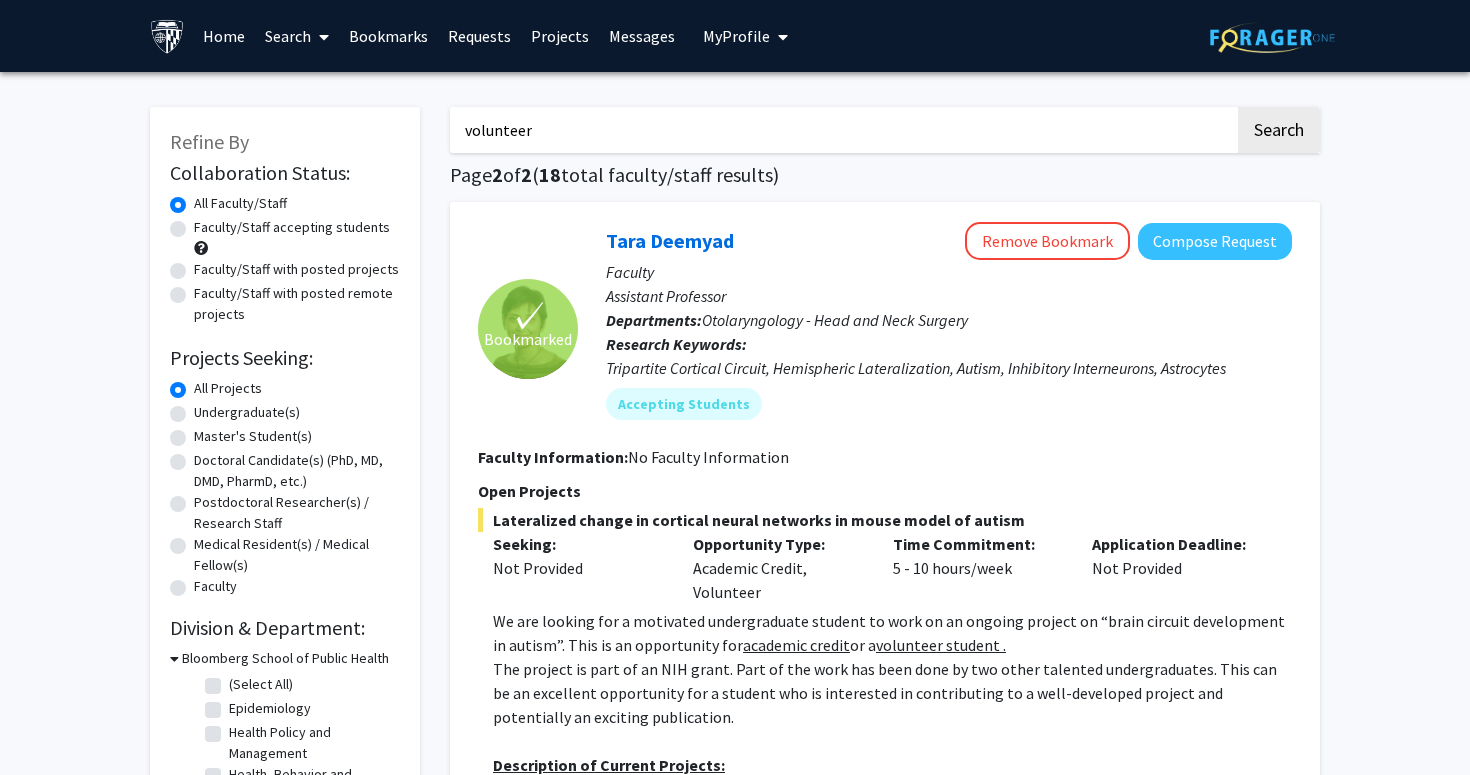 type on "volunteer" 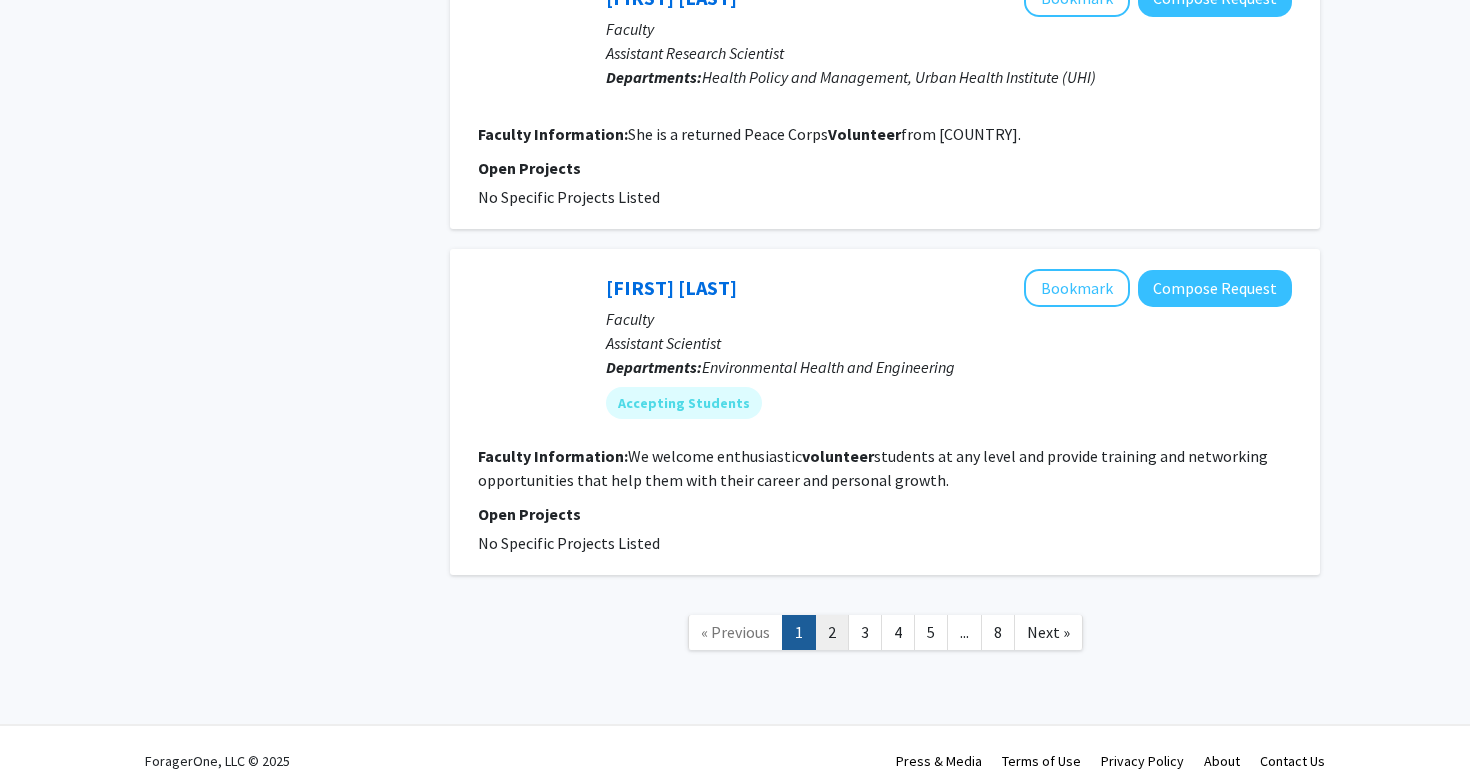 scroll, scrollTop: 2778, scrollLeft: 0, axis: vertical 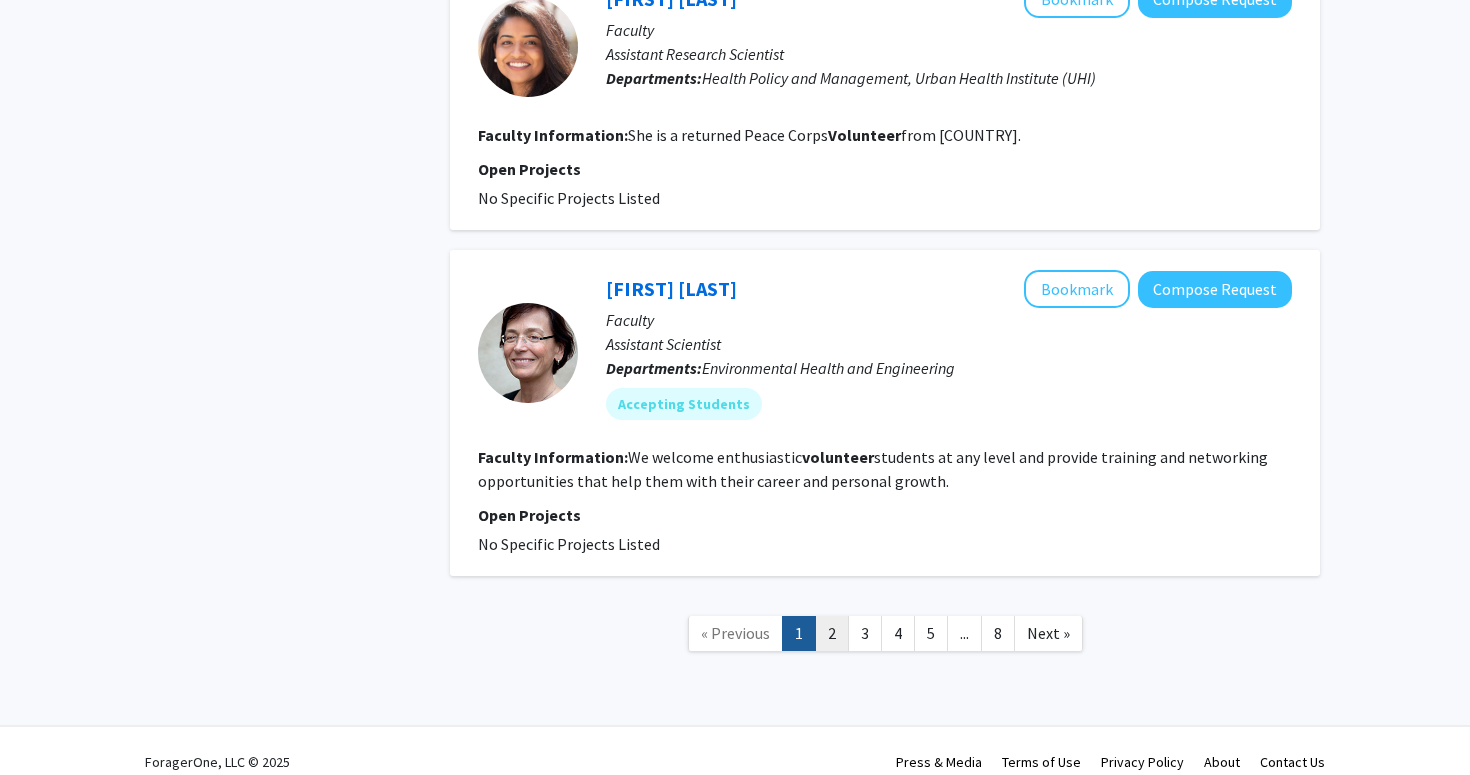 click on "2" 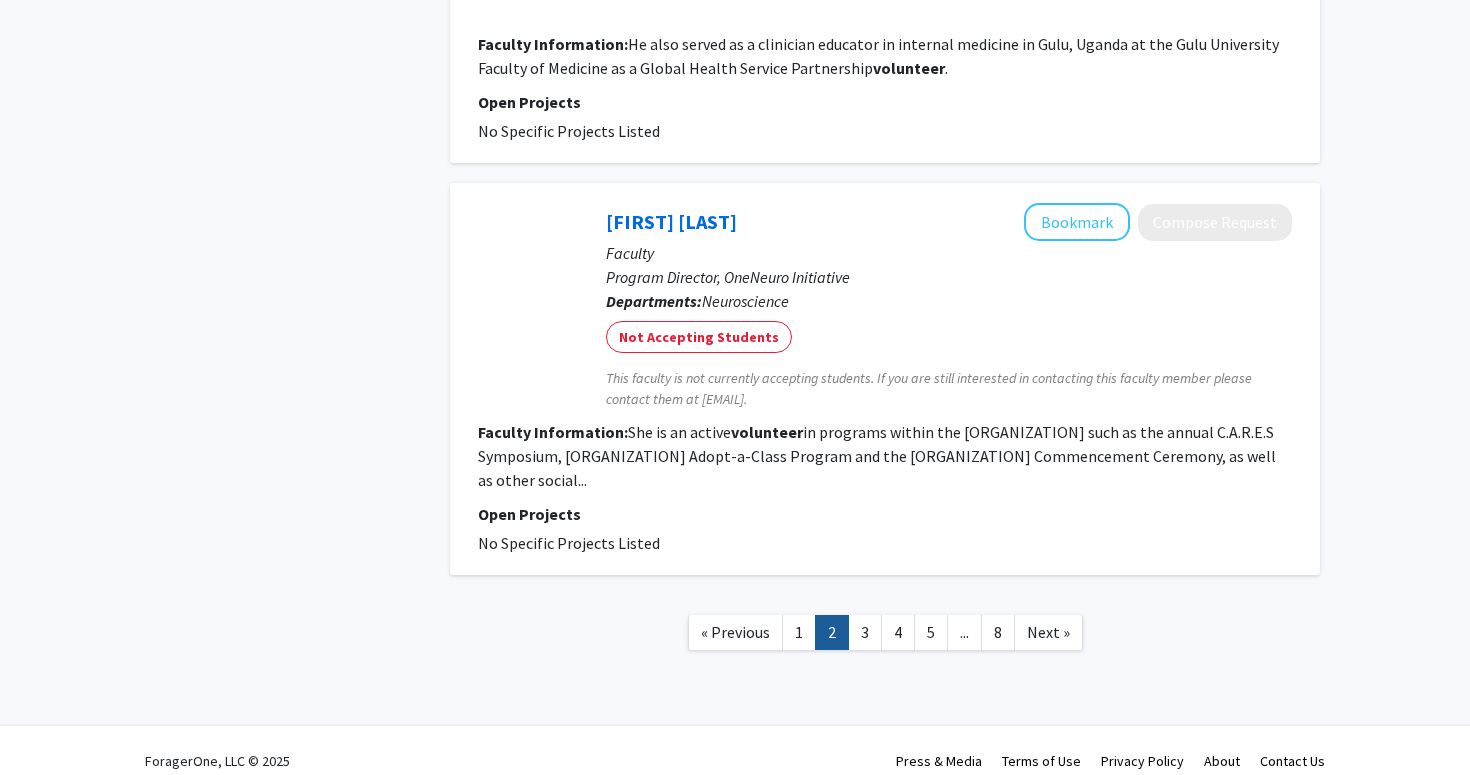 scroll, scrollTop: 2940, scrollLeft: 0, axis: vertical 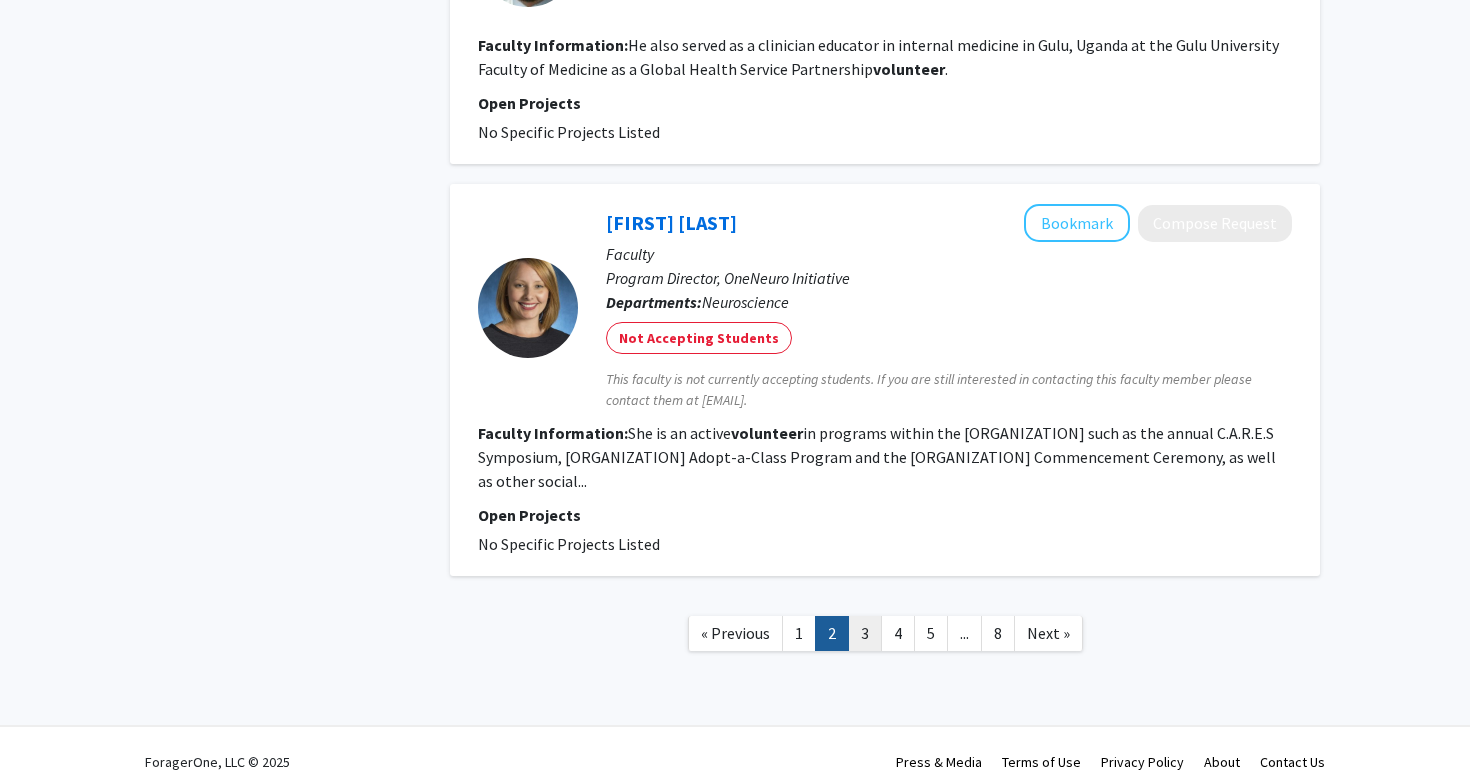 click on "3" 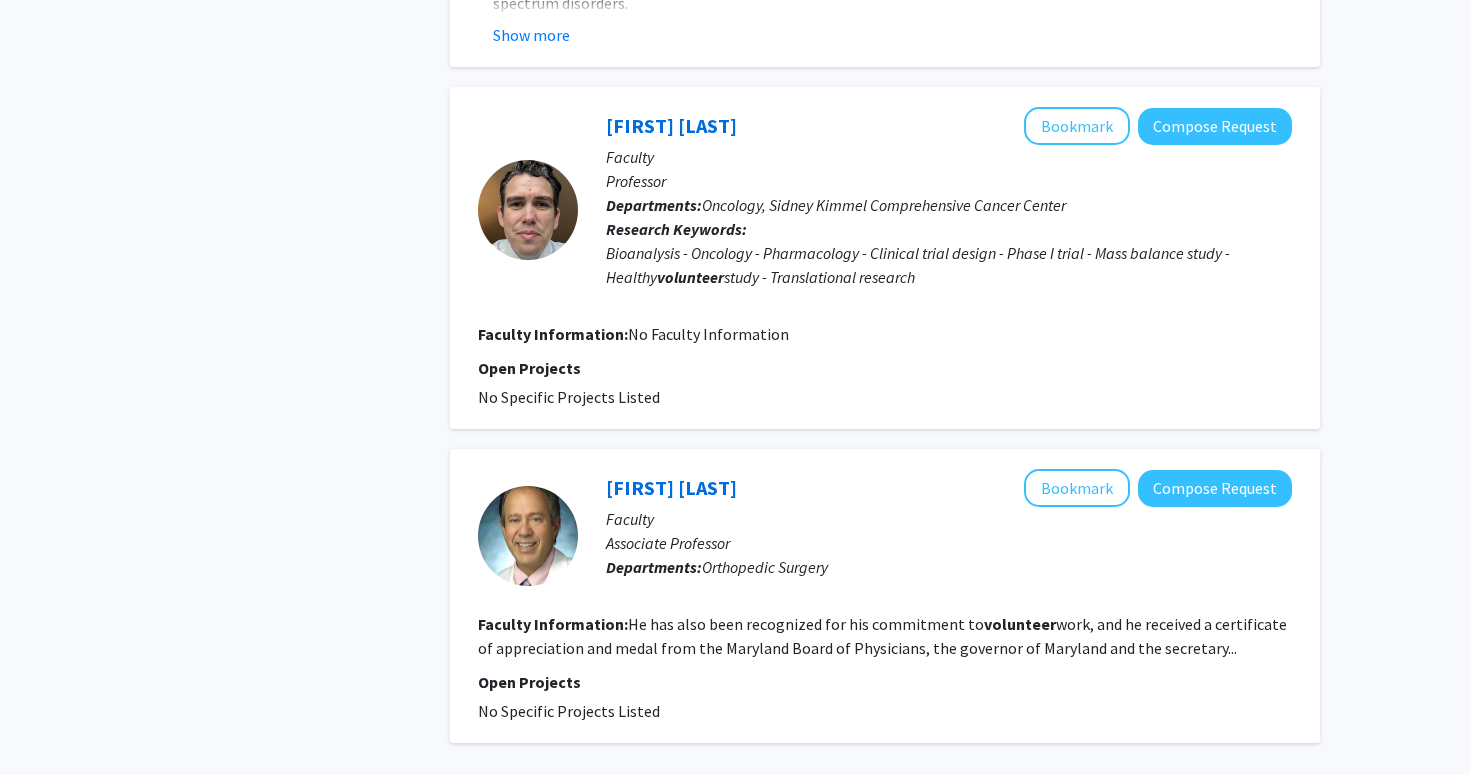 scroll, scrollTop: 3746, scrollLeft: 0, axis: vertical 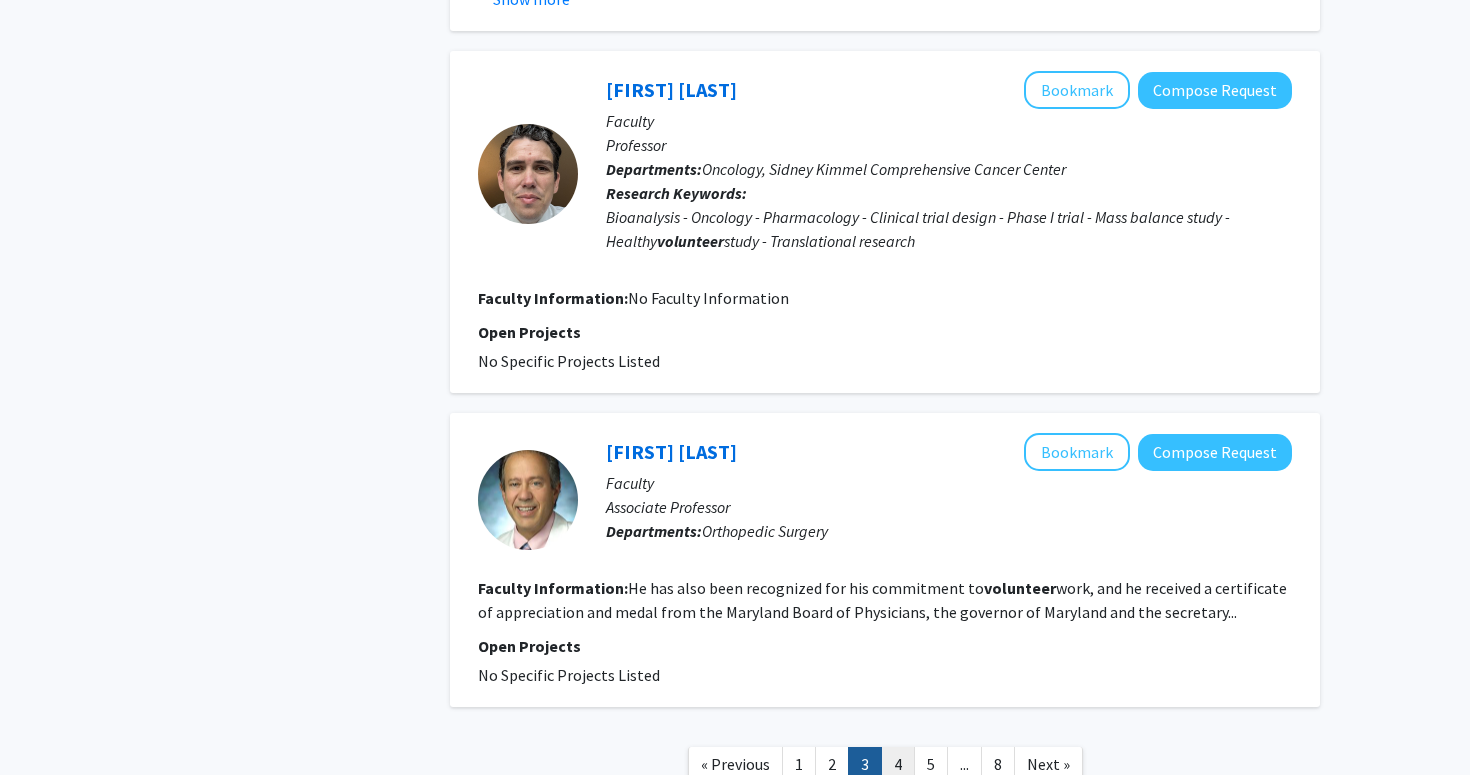 click on "4" 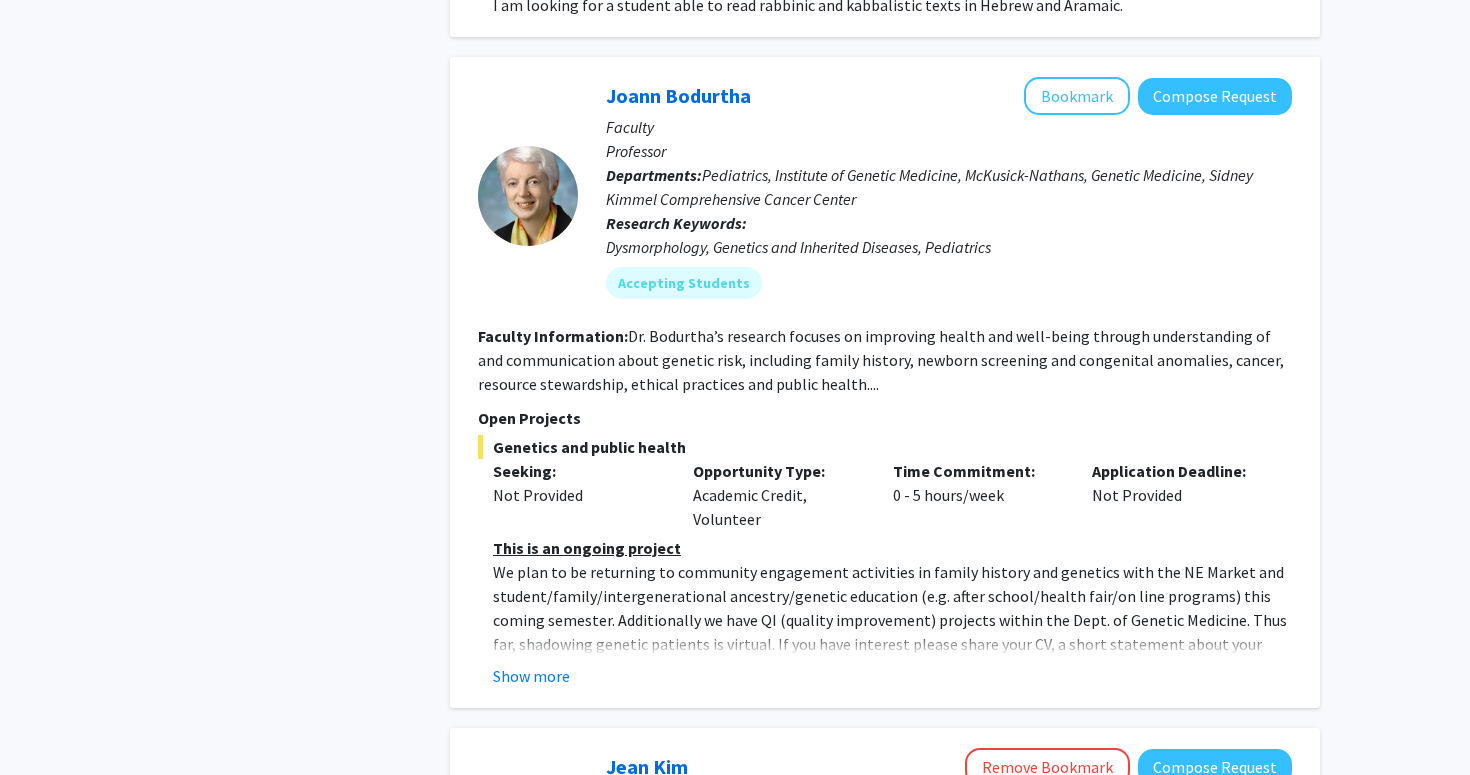 scroll, scrollTop: 6714, scrollLeft: 0, axis: vertical 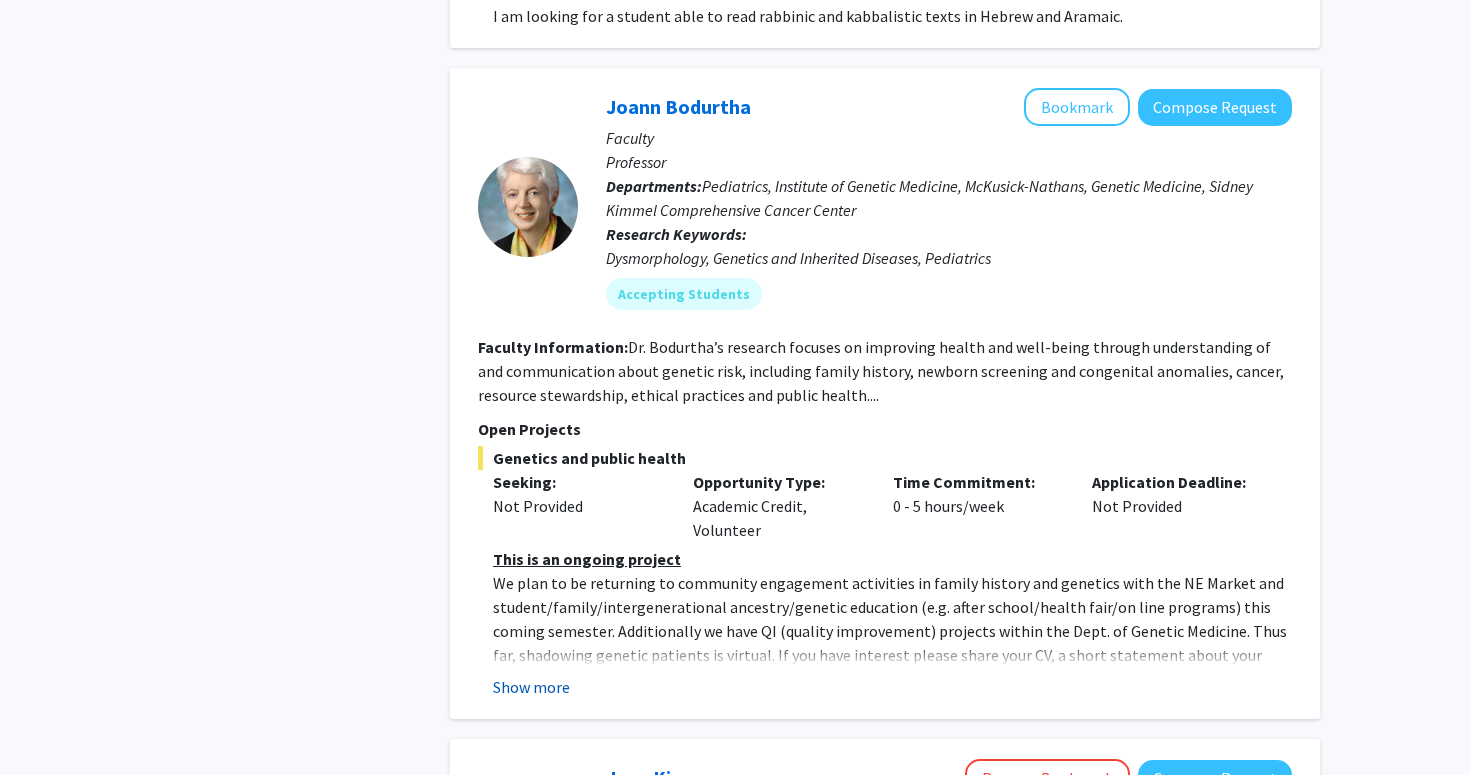 click on "Show more" 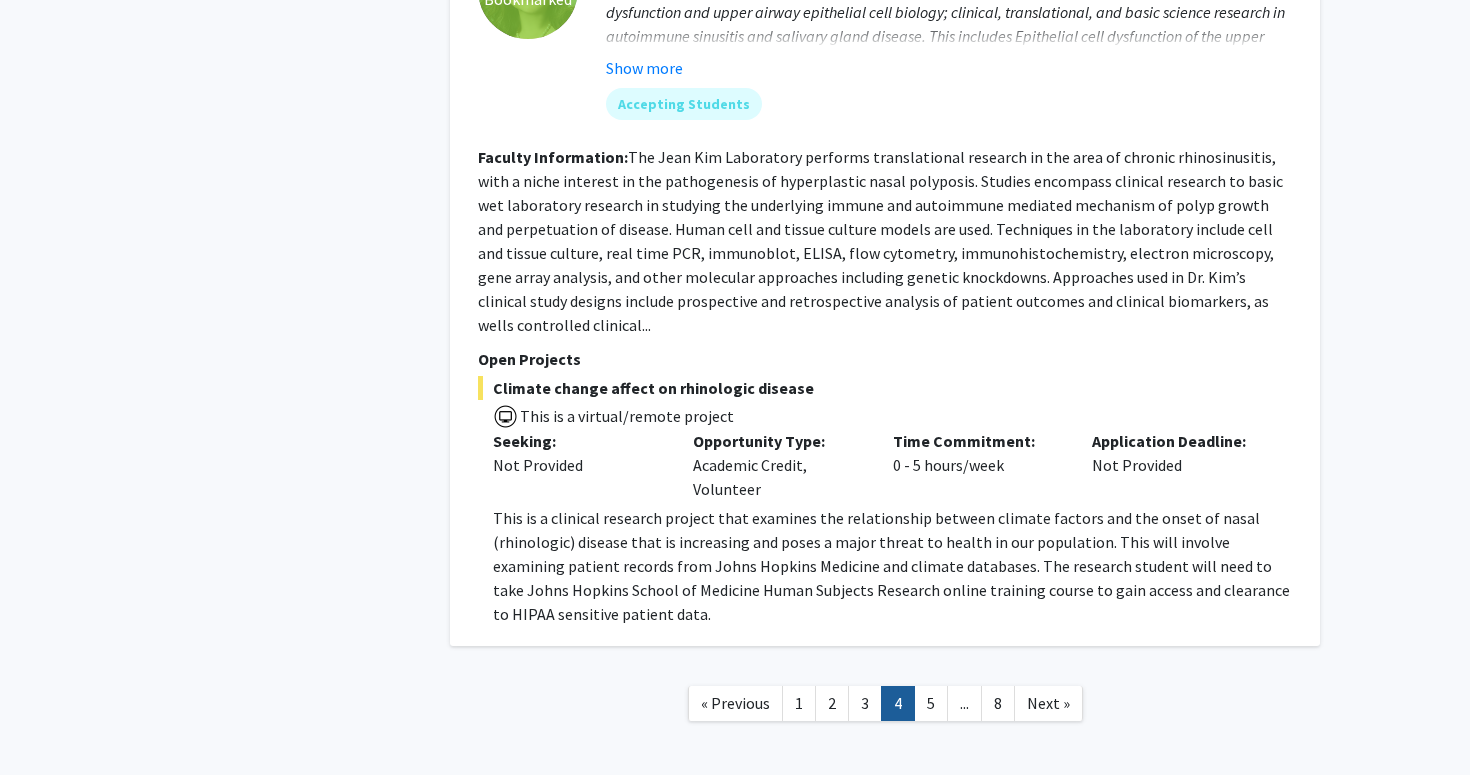 scroll, scrollTop: 7677, scrollLeft: 0, axis: vertical 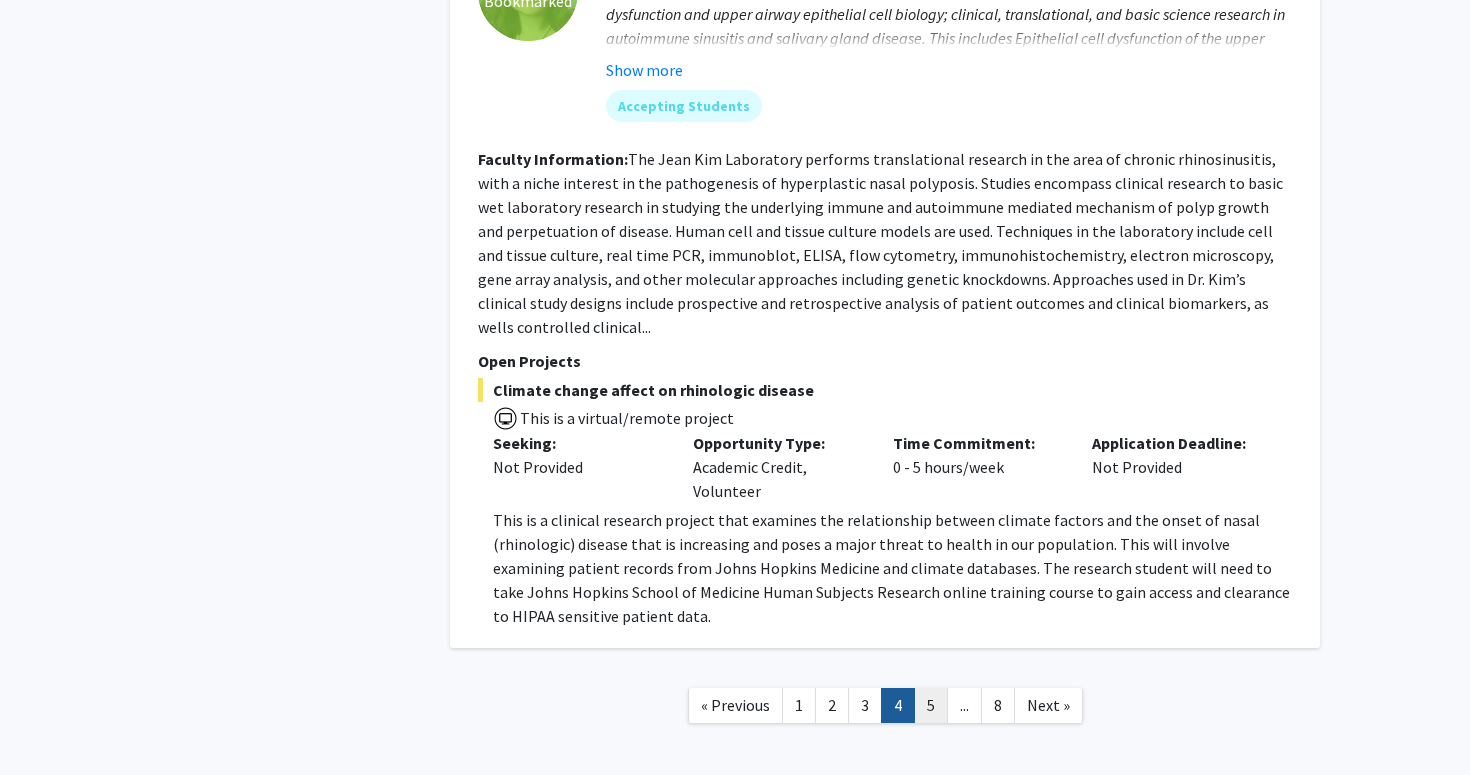 click on "5" 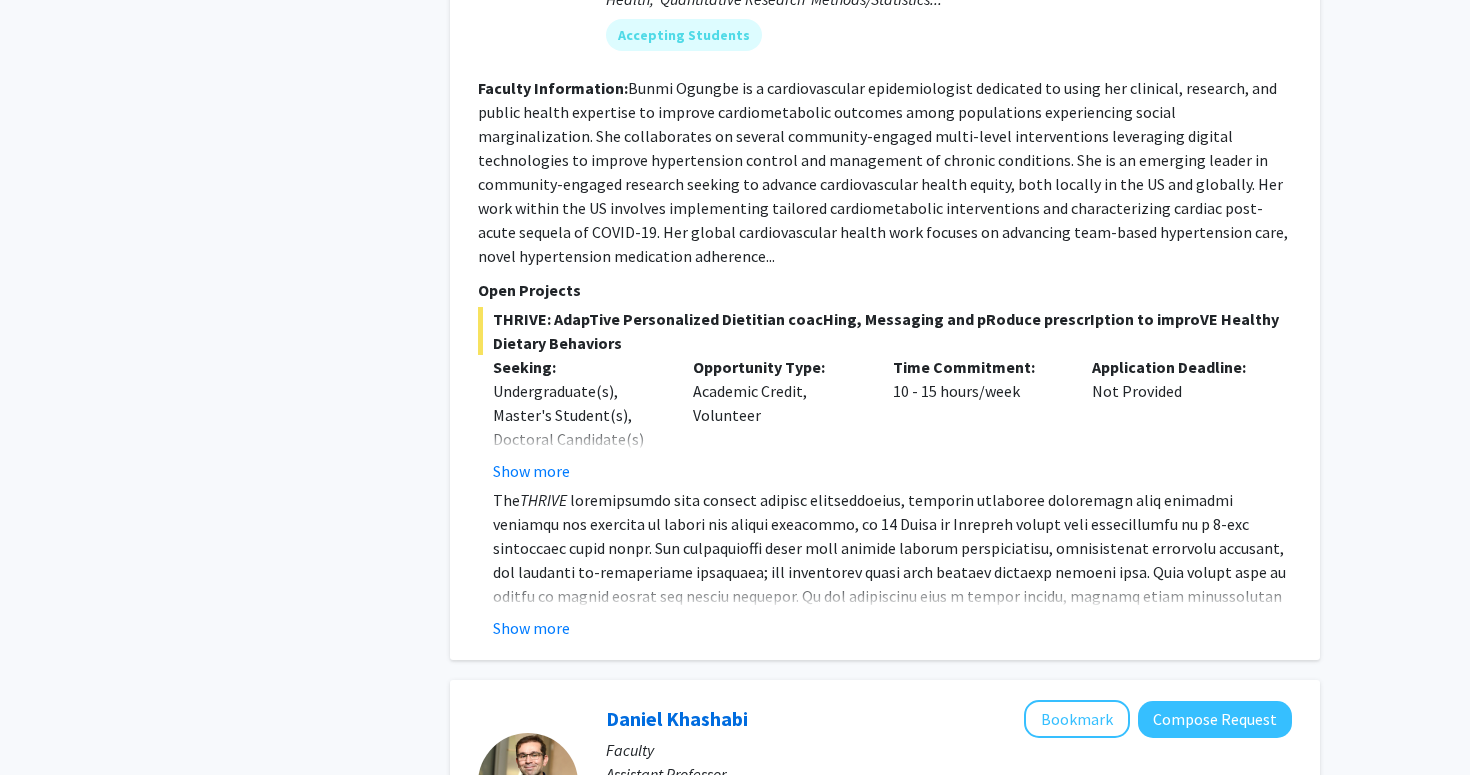 scroll, scrollTop: 4113, scrollLeft: 0, axis: vertical 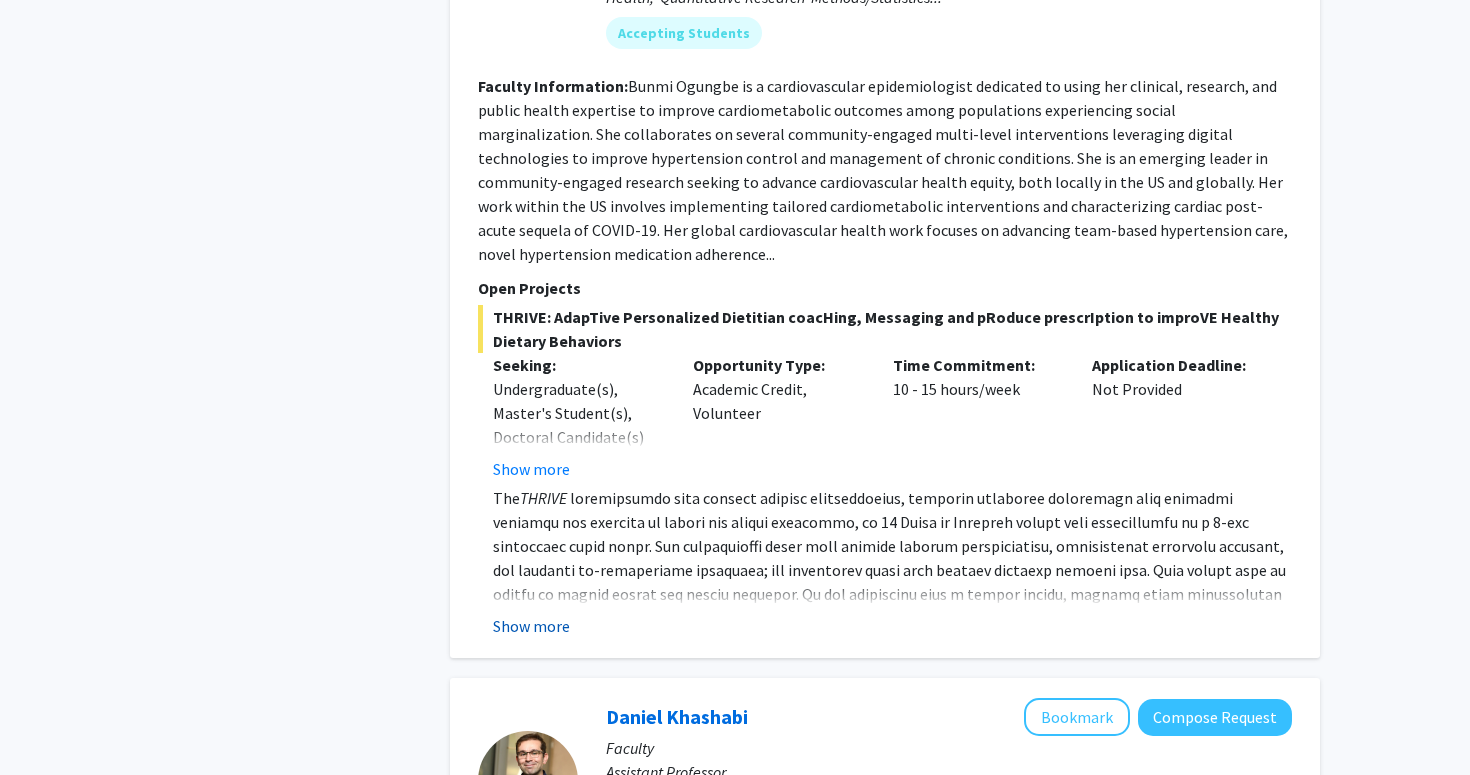 click on "Show more" 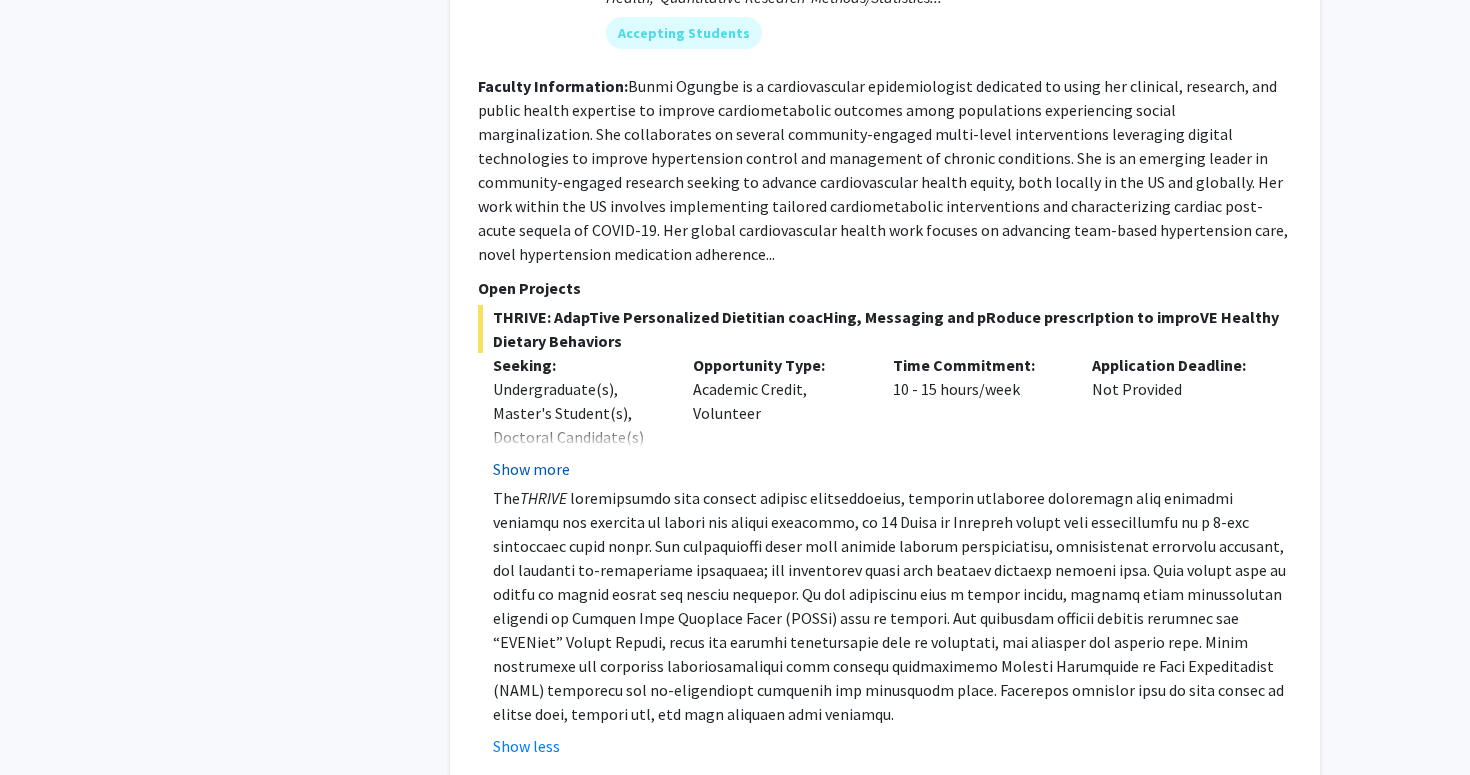 click on "Show more" 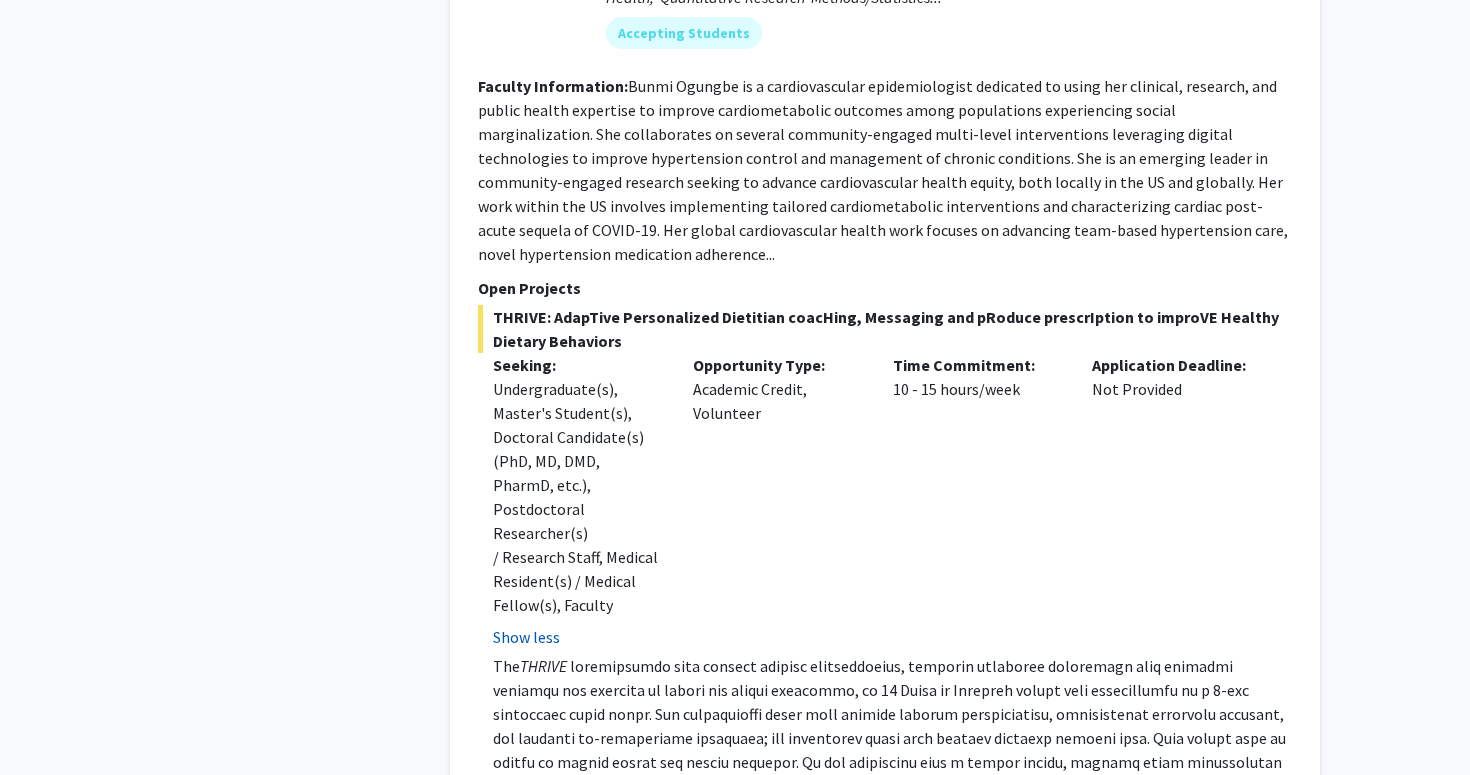 click on "Show less" 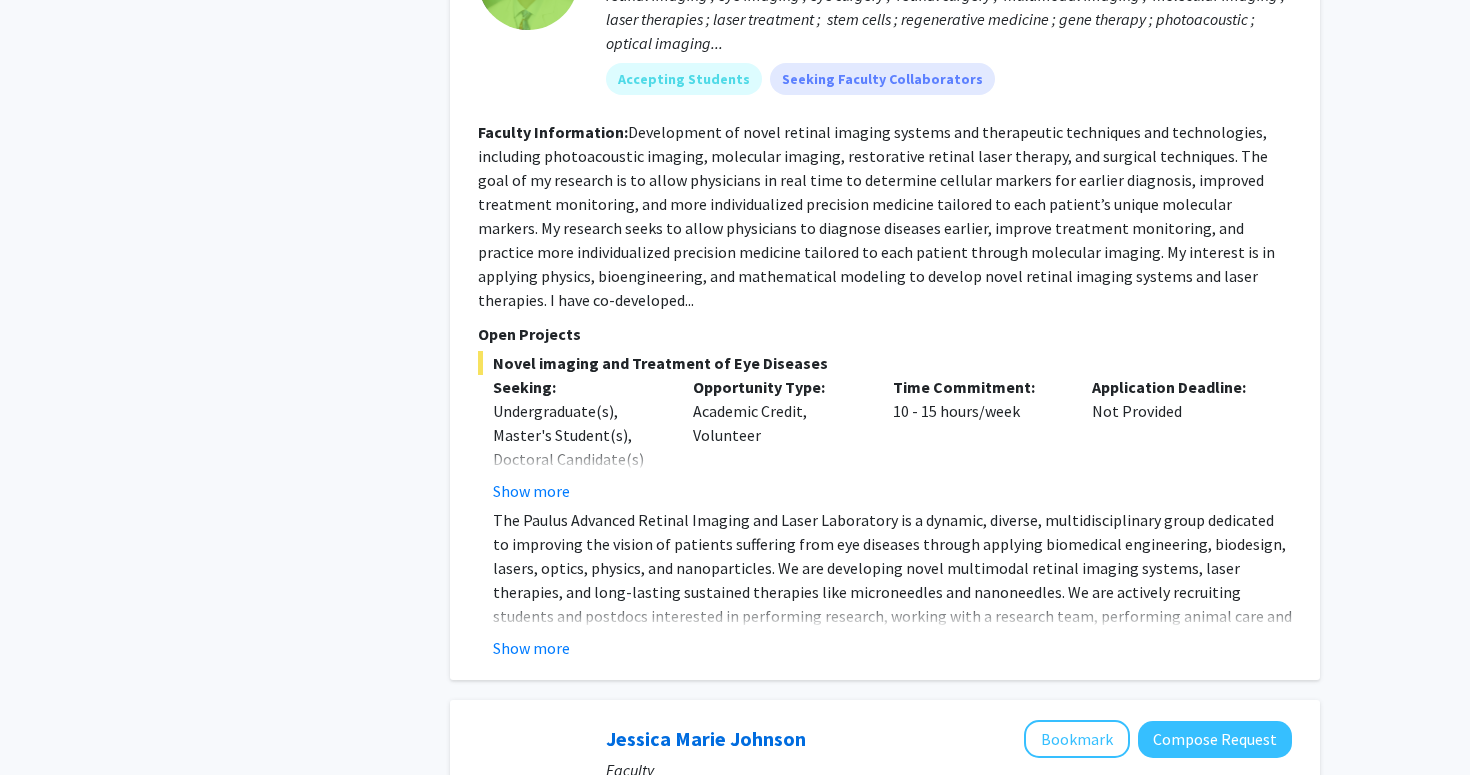 scroll, scrollTop: 6546, scrollLeft: 0, axis: vertical 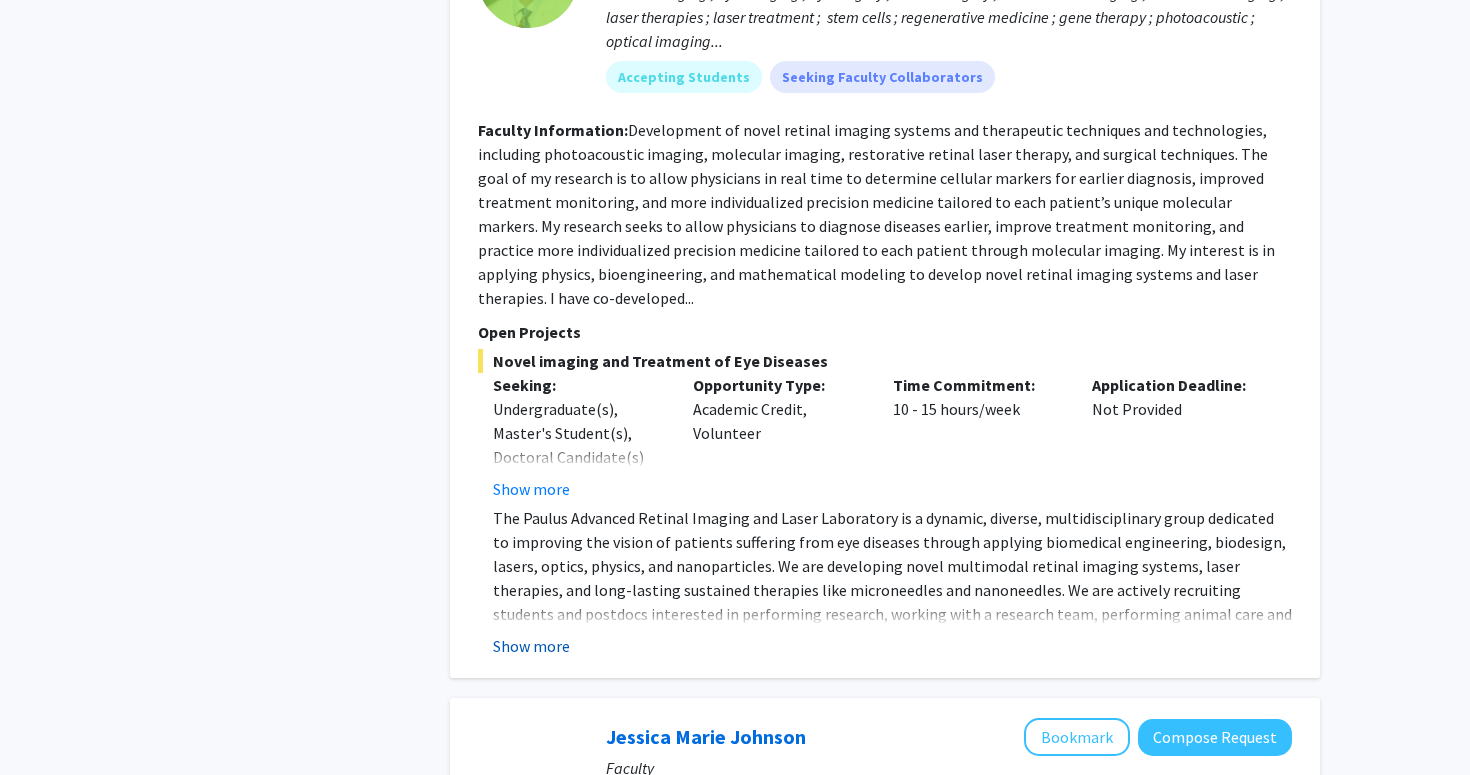 click on "Show more" 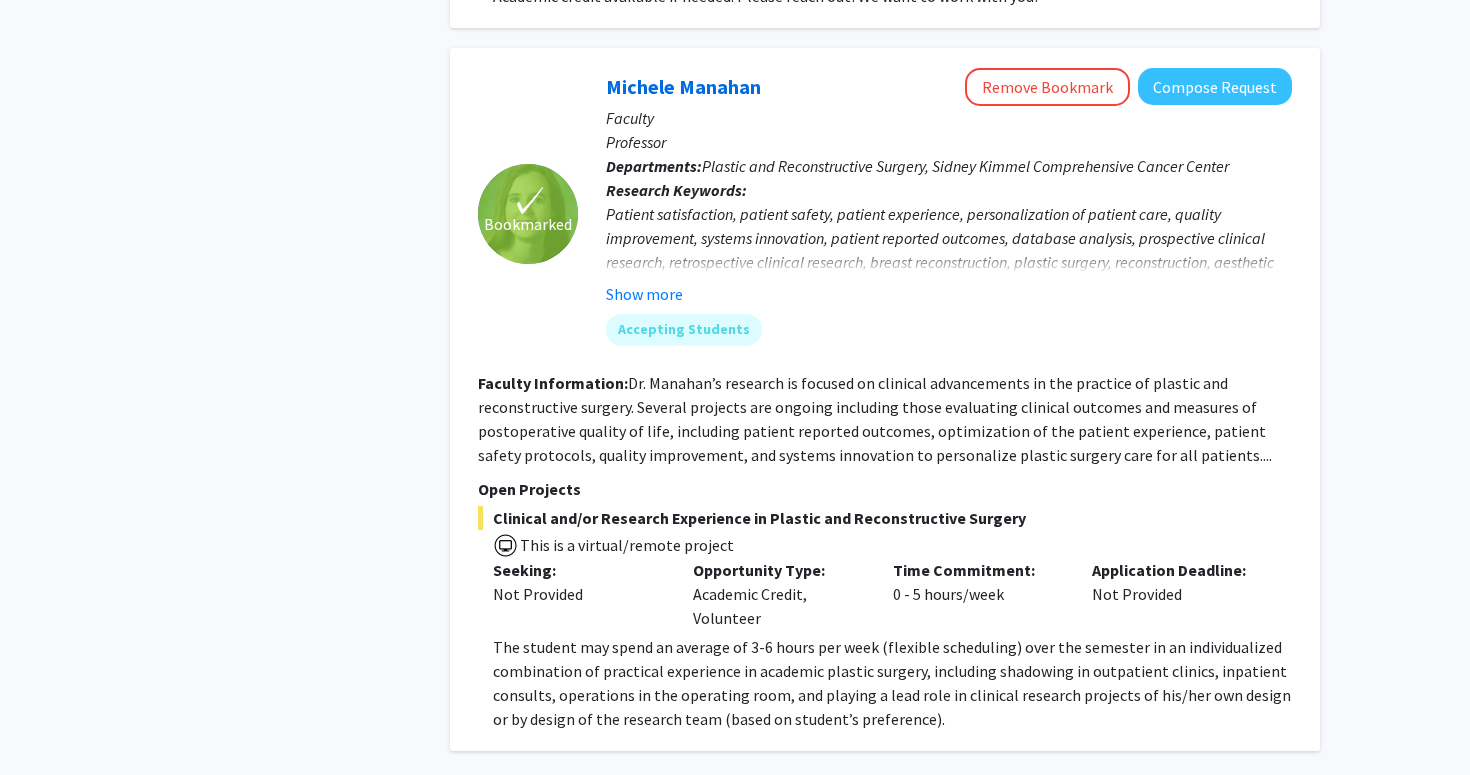 scroll, scrollTop: 8060, scrollLeft: 0, axis: vertical 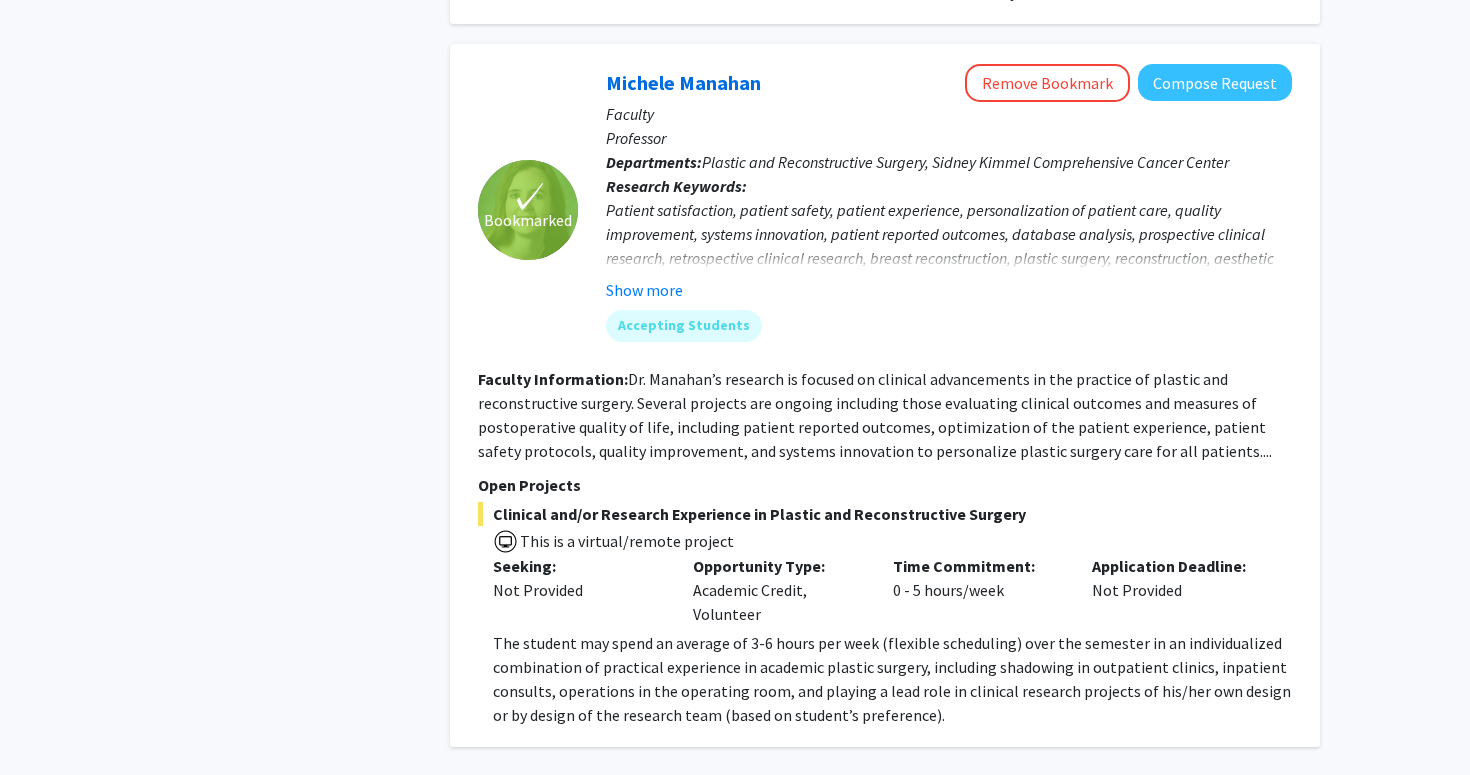 click on "6" 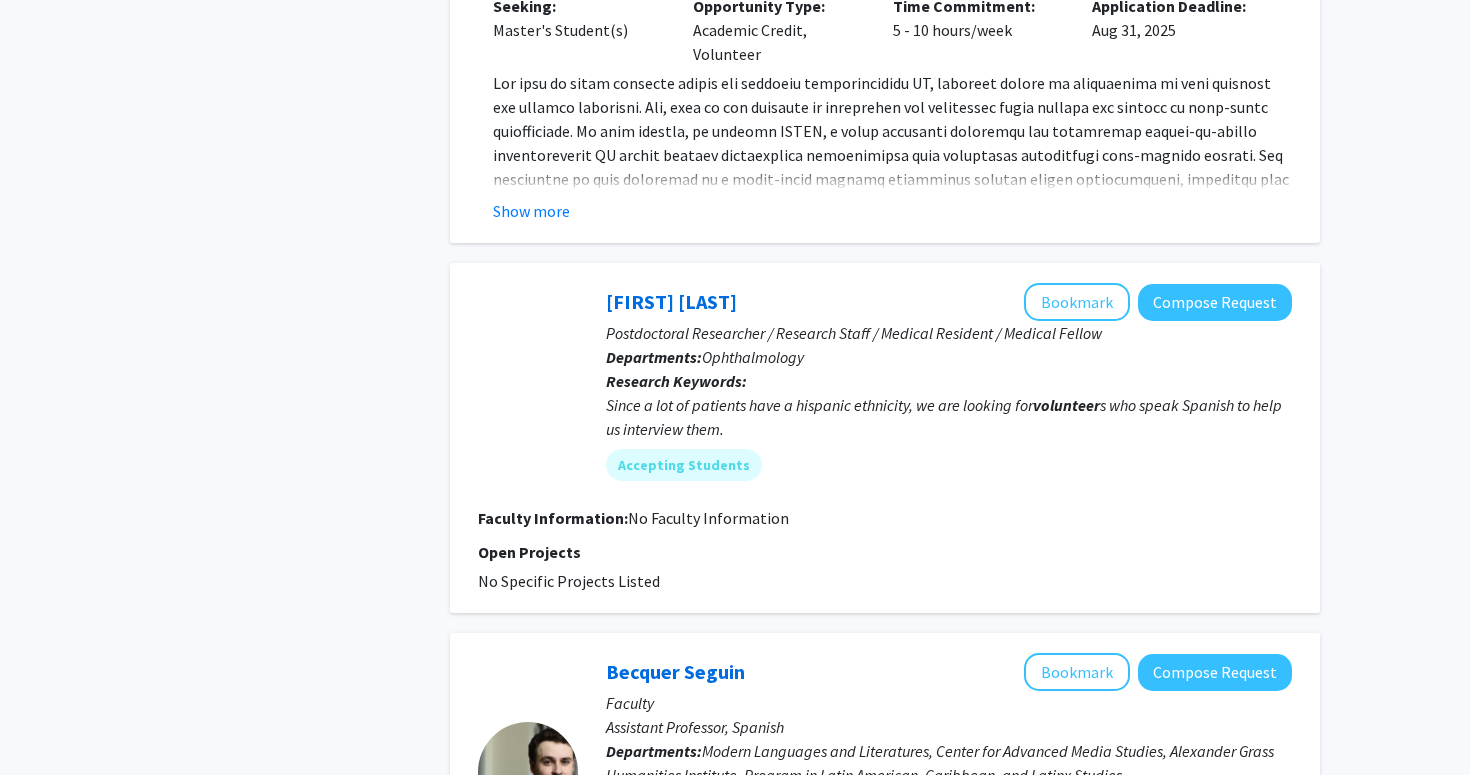 scroll, scrollTop: 2565, scrollLeft: 0, axis: vertical 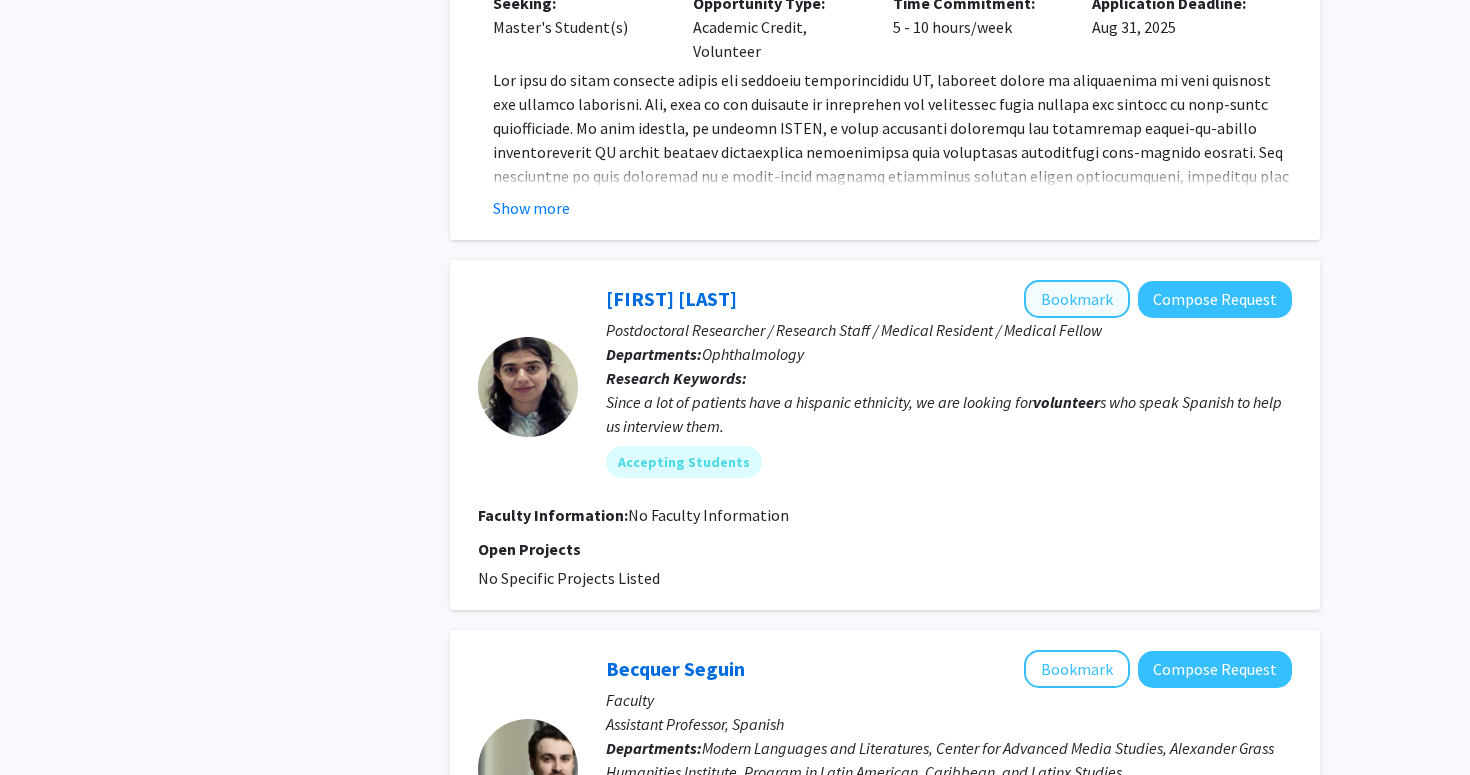 click on "Bookmark" 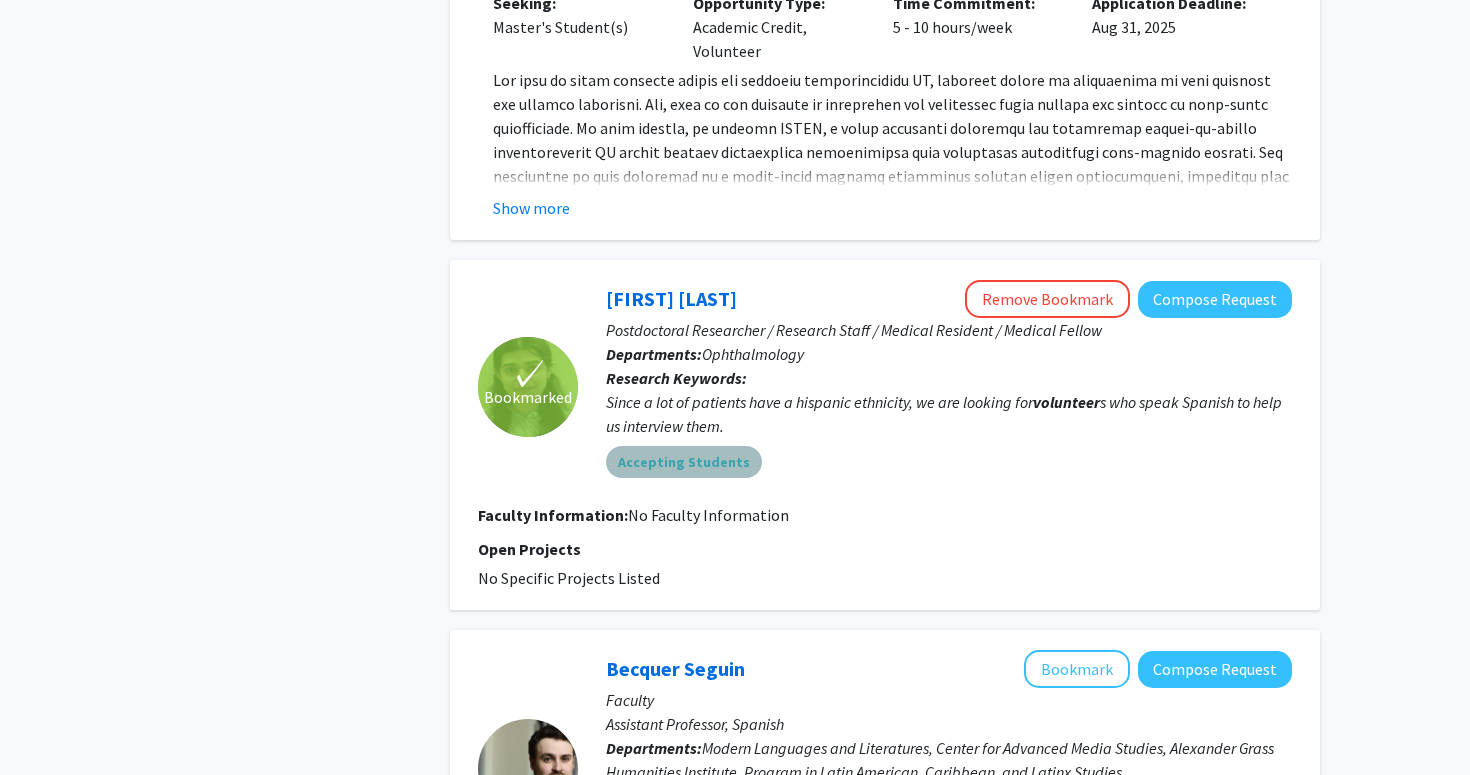 click on "Accepting Students" at bounding box center [684, 462] 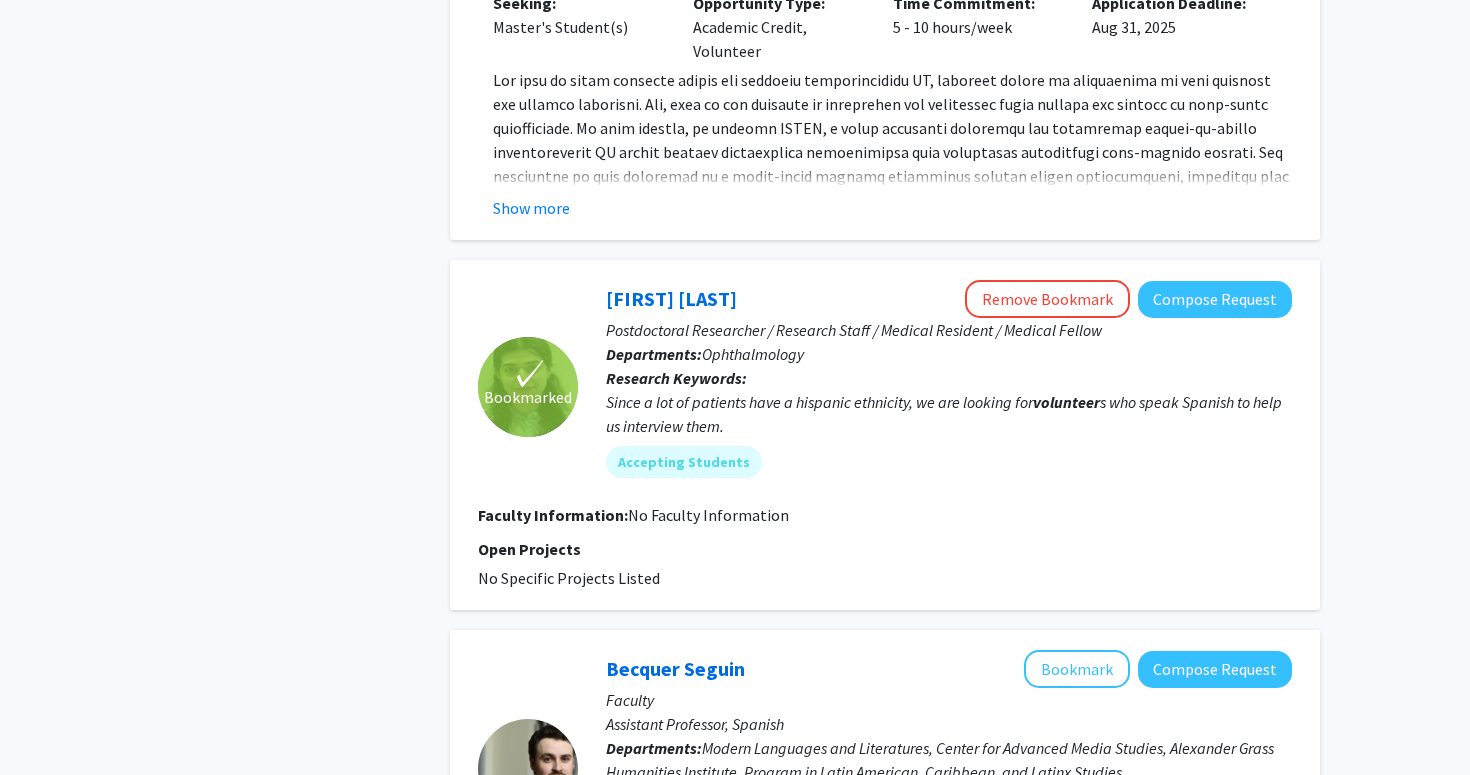 click on "[FIRST] [LAST] Remove Bookmark Compose Request" 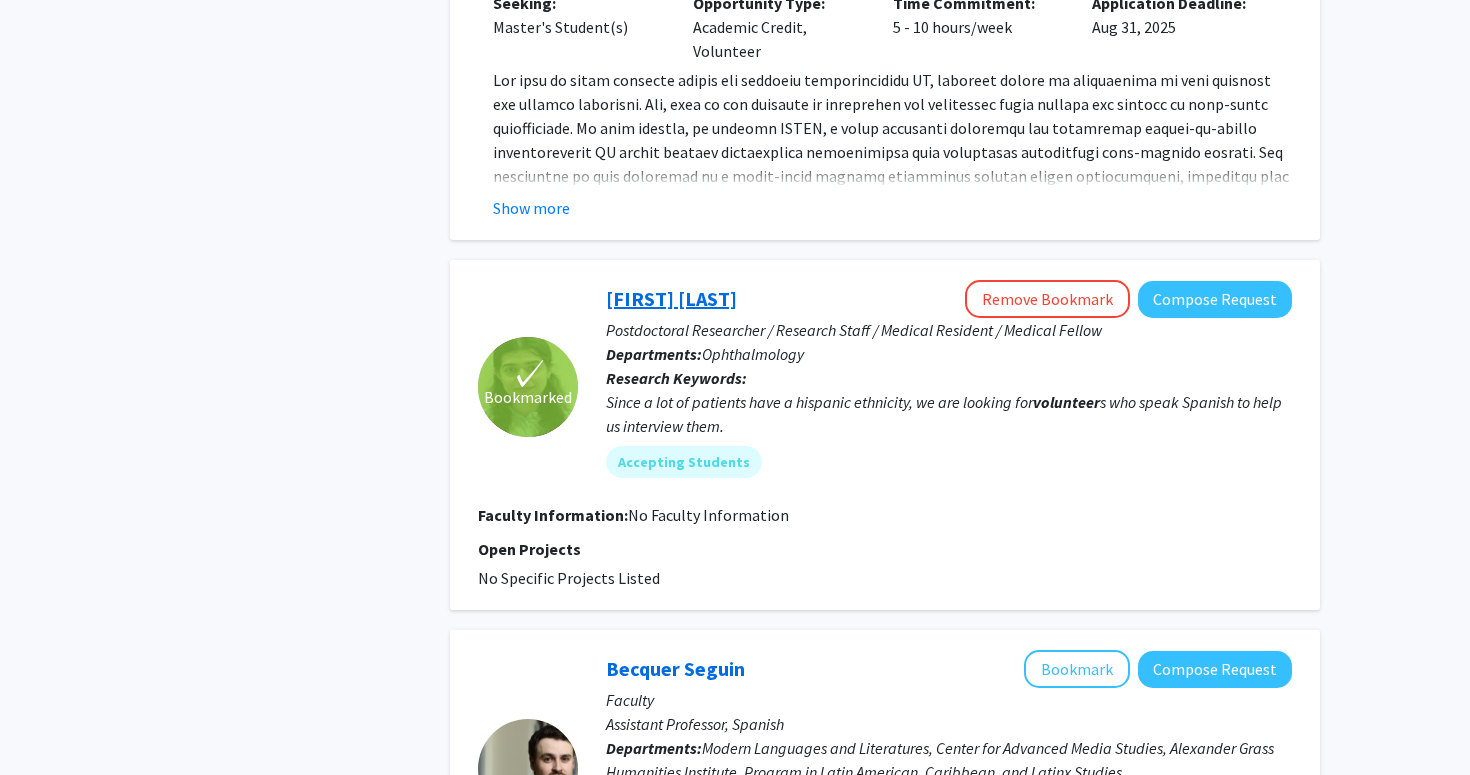click on "[FIRST] [LAST]" 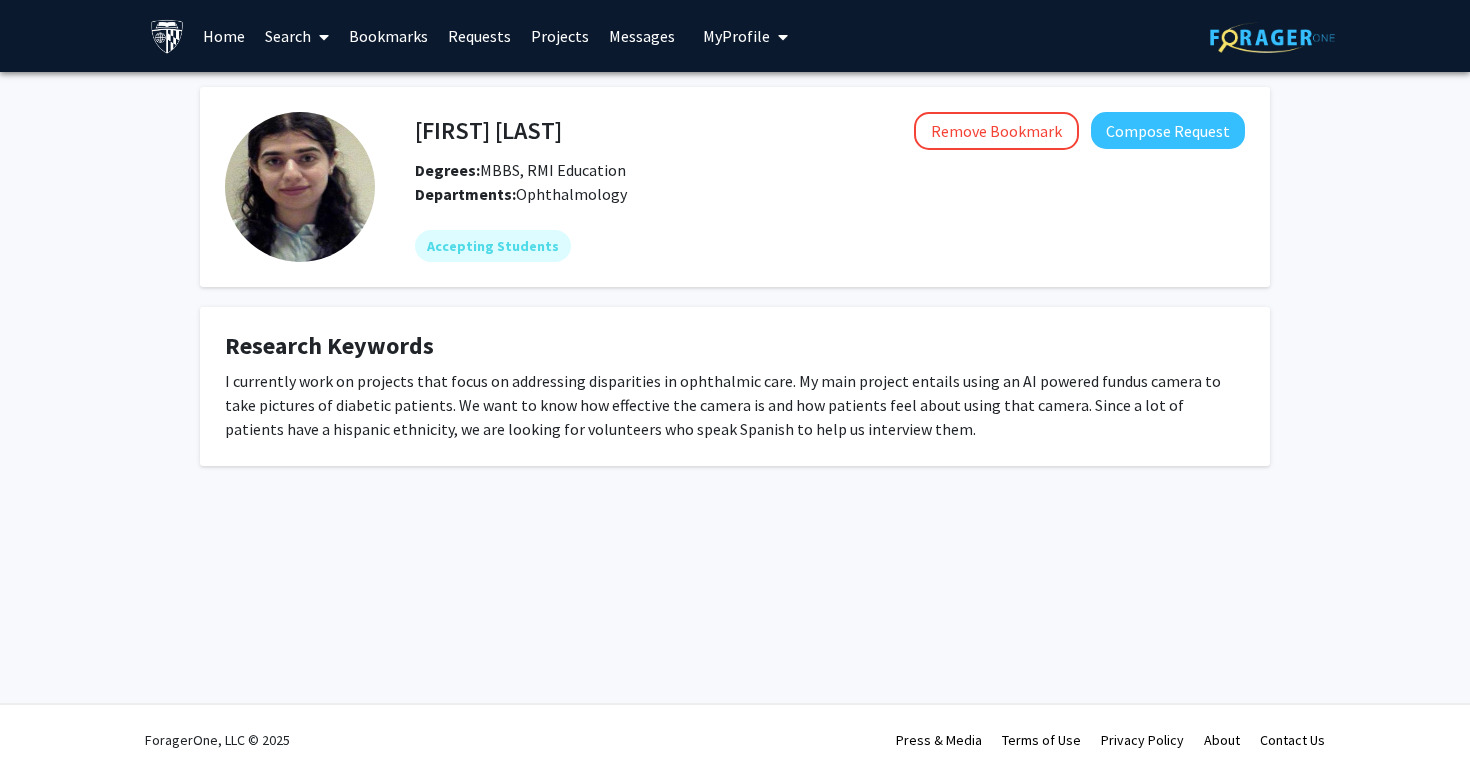 scroll, scrollTop: 0, scrollLeft: 0, axis: both 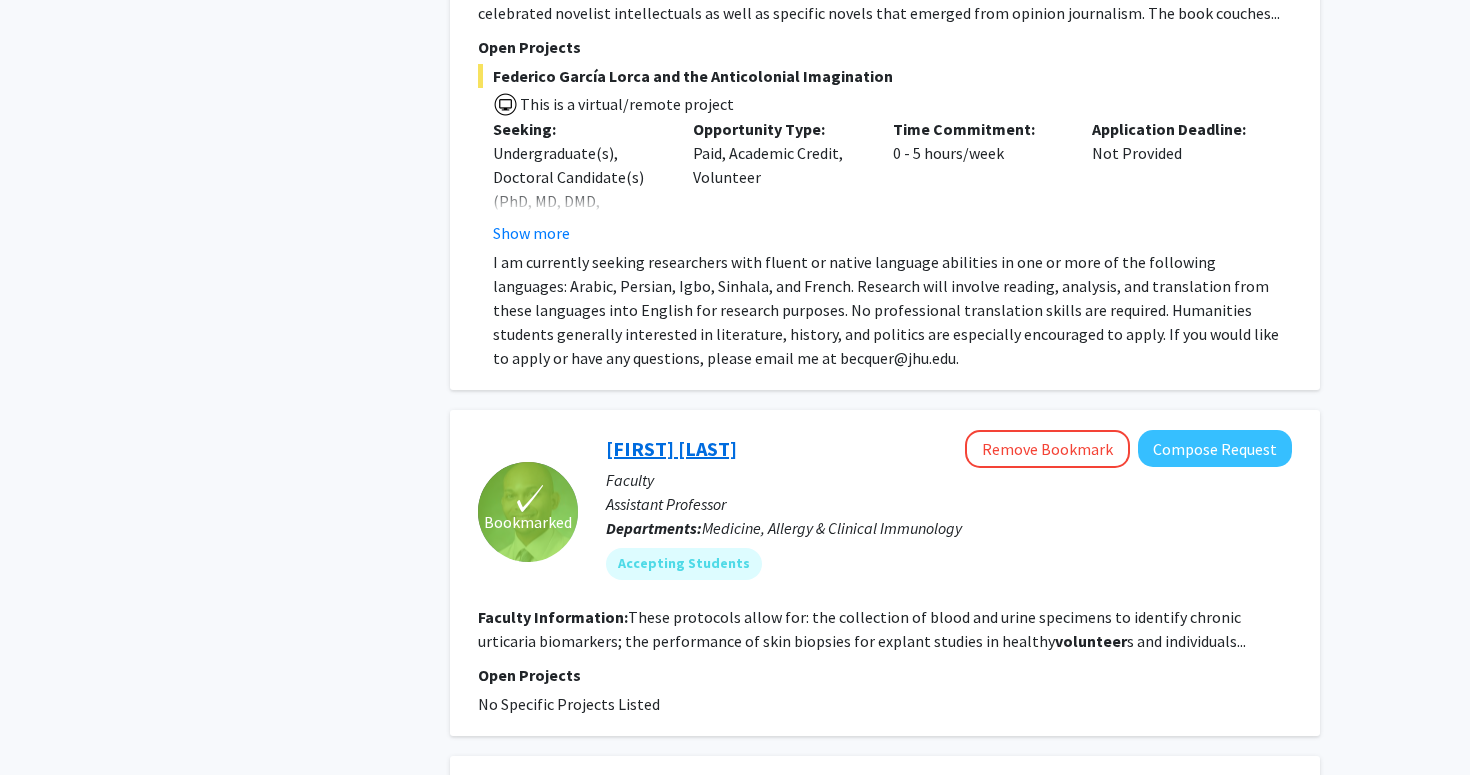 click on "[FIRST] [LAST]" 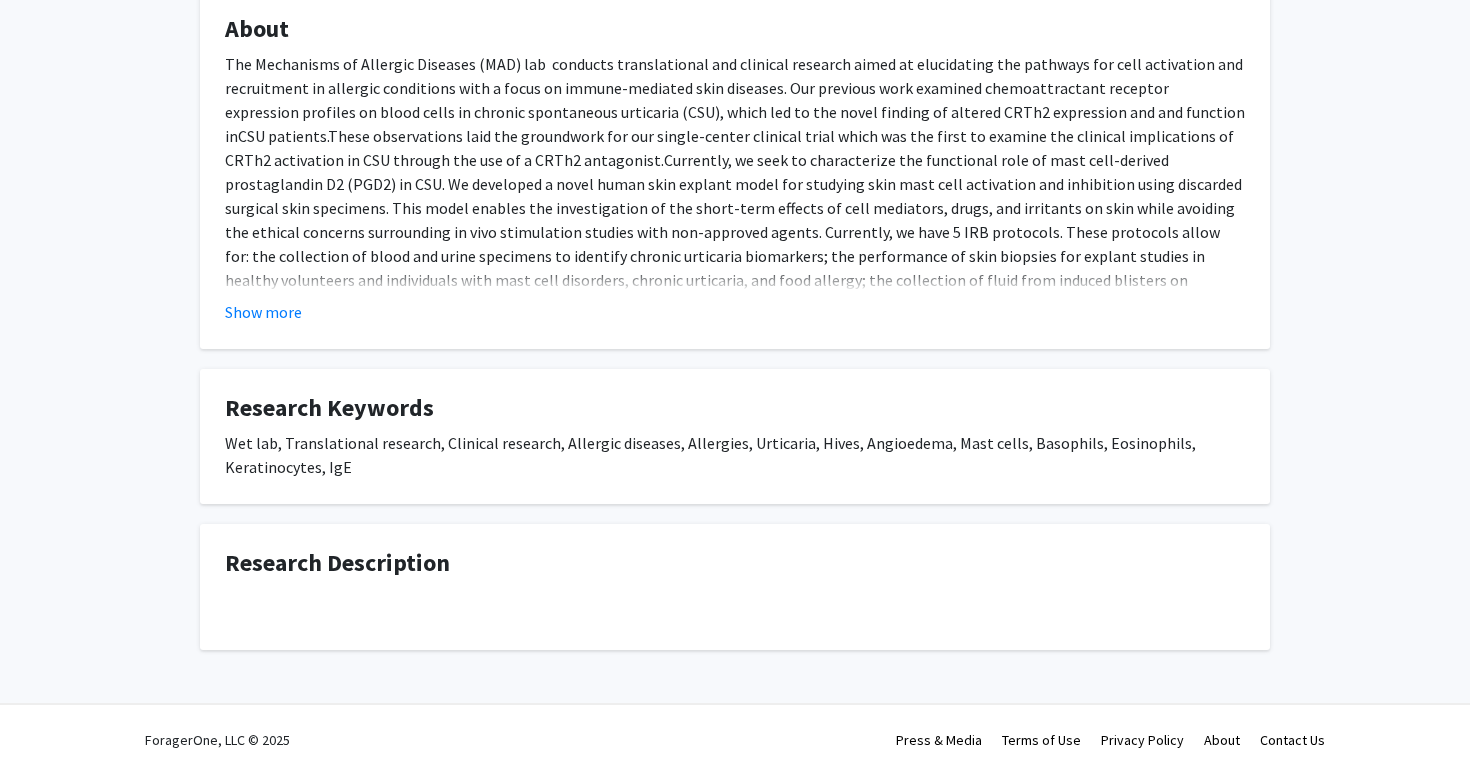 scroll, scrollTop: 374, scrollLeft: 0, axis: vertical 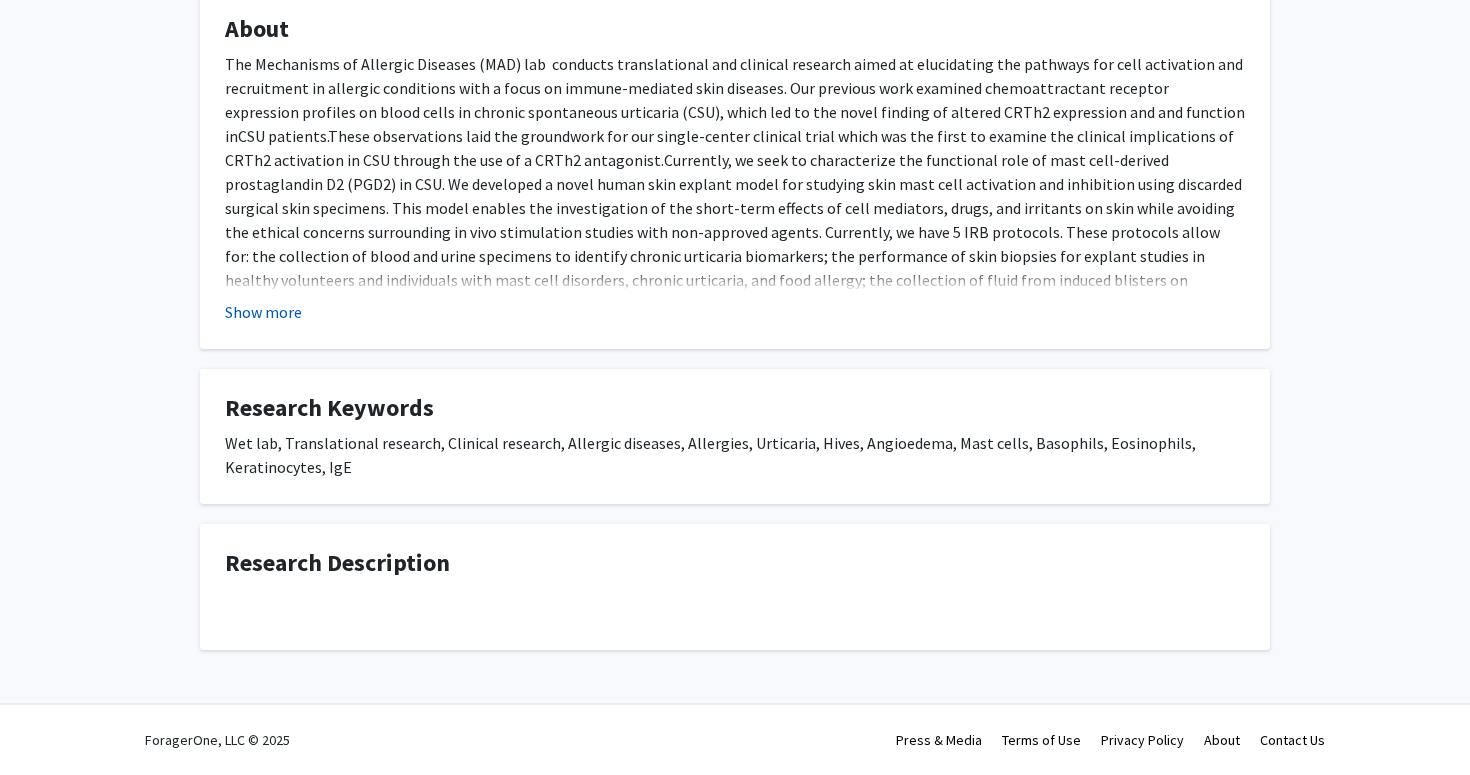 click on "Show more" 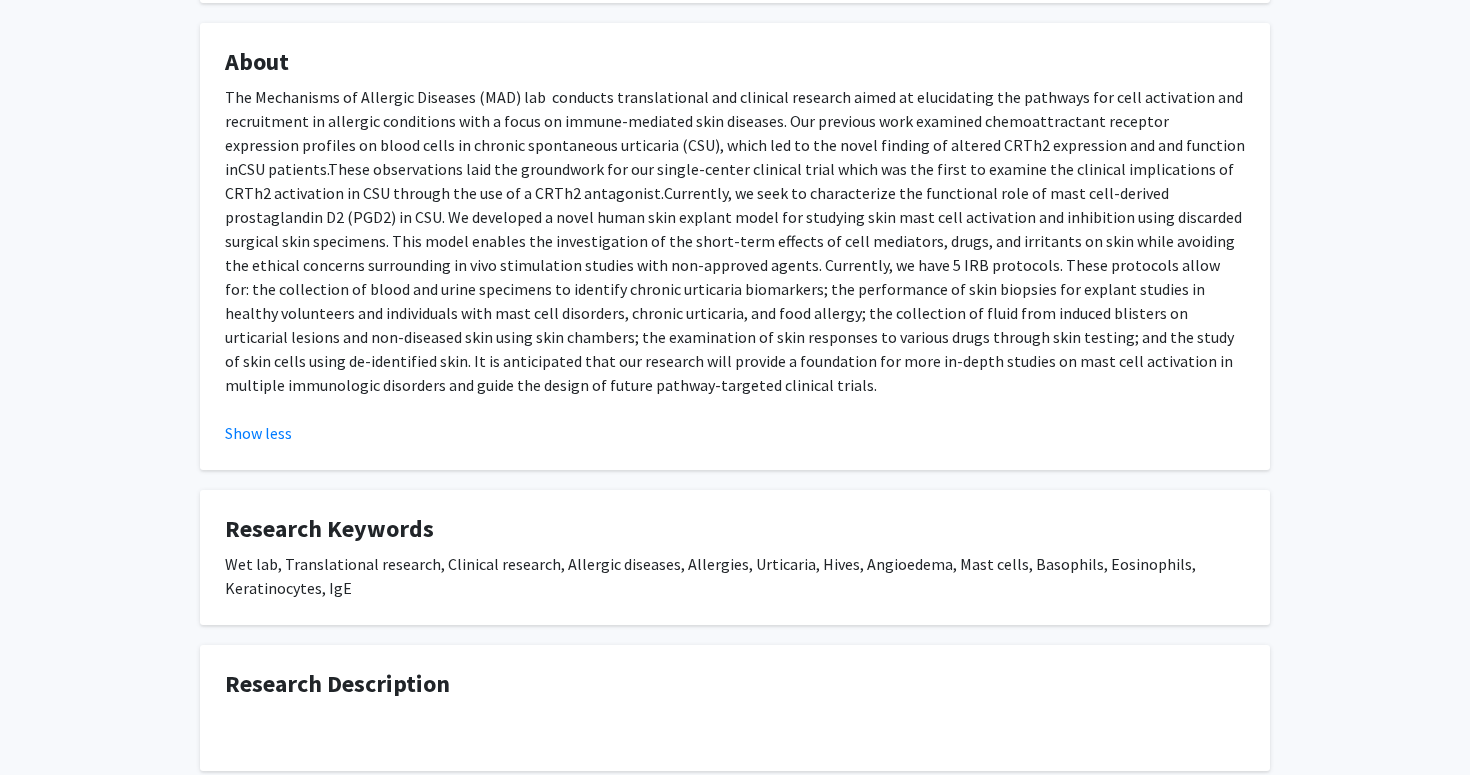 scroll, scrollTop: 334, scrollLeft: 0, axis: vertical 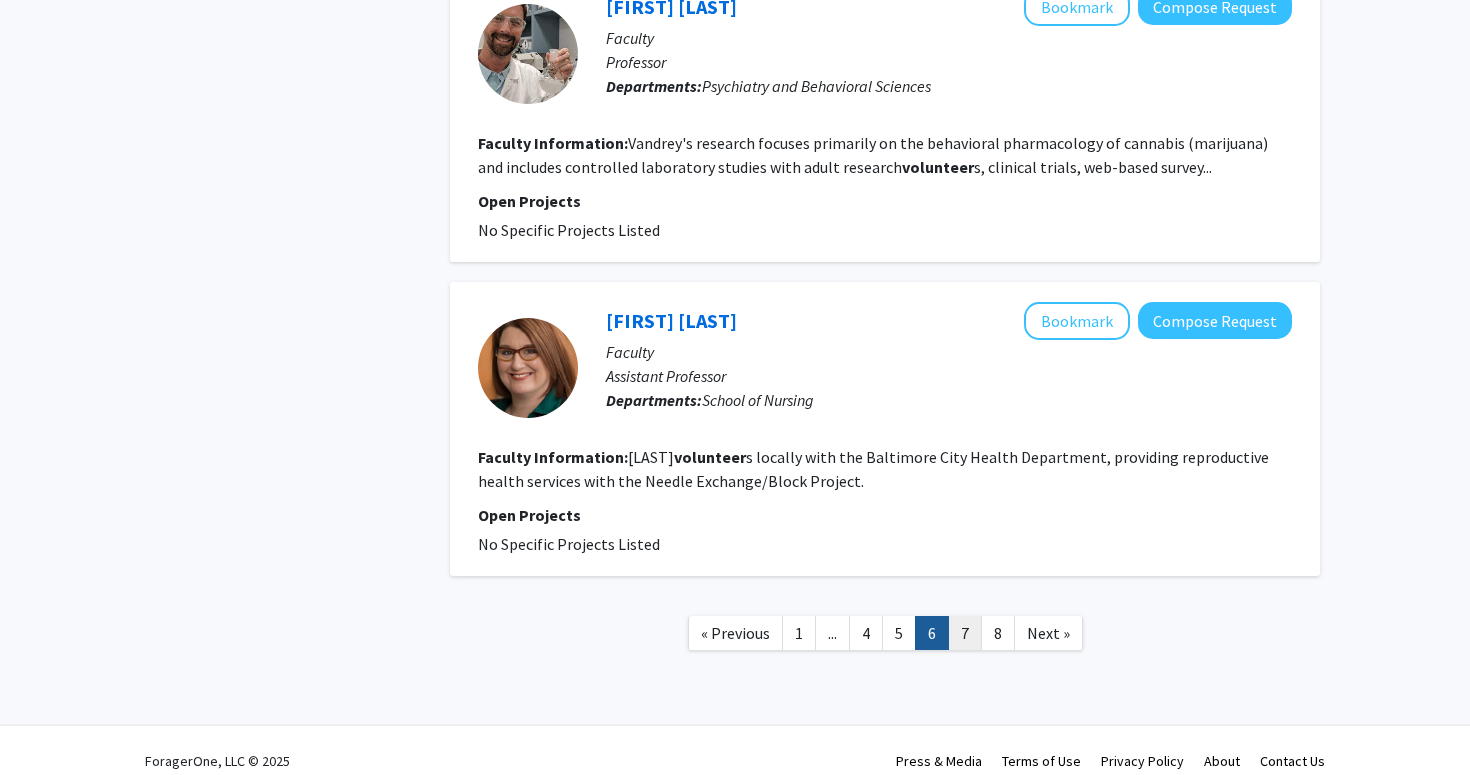 click on "7" 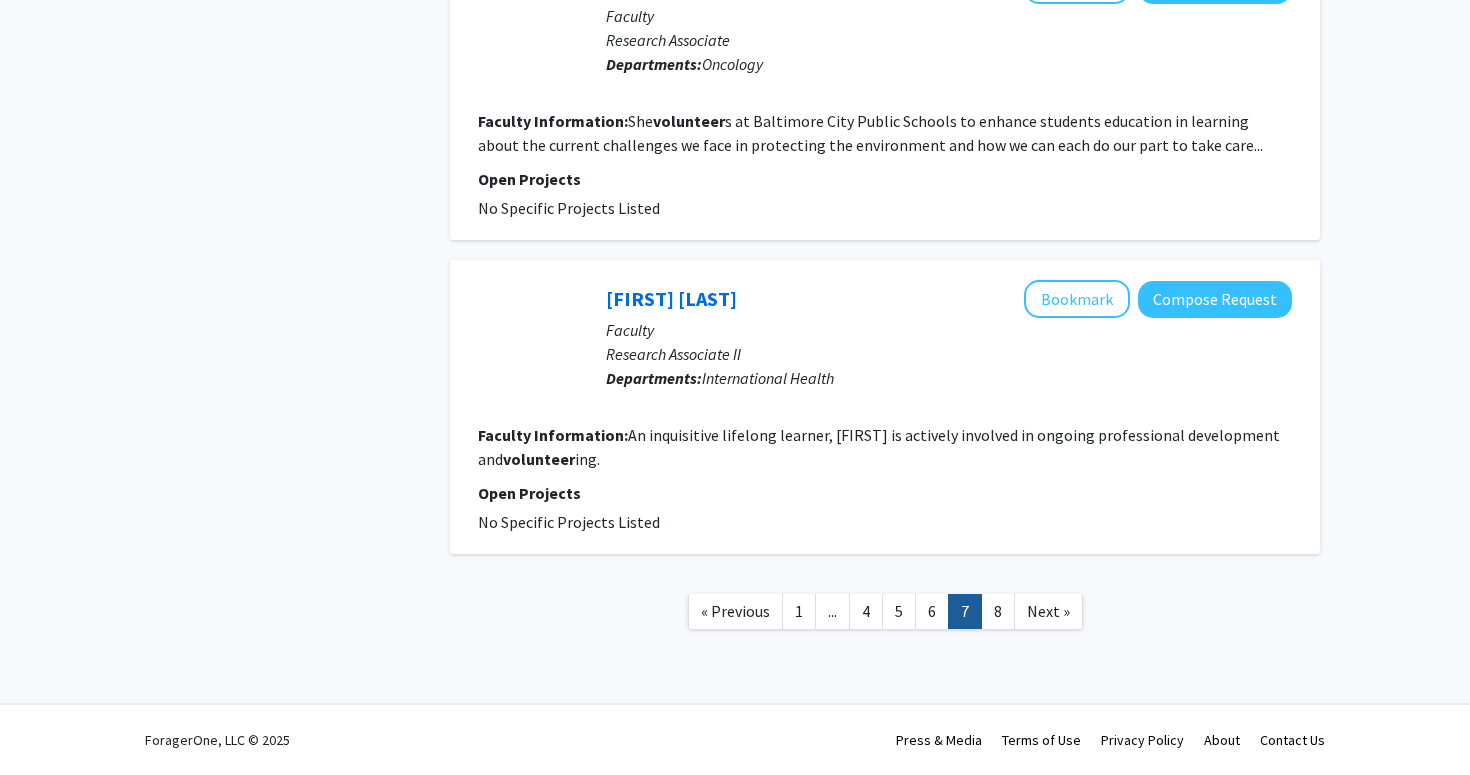 scroll, scrollTop: 2794, scrollLeft: 0, axis: vertical 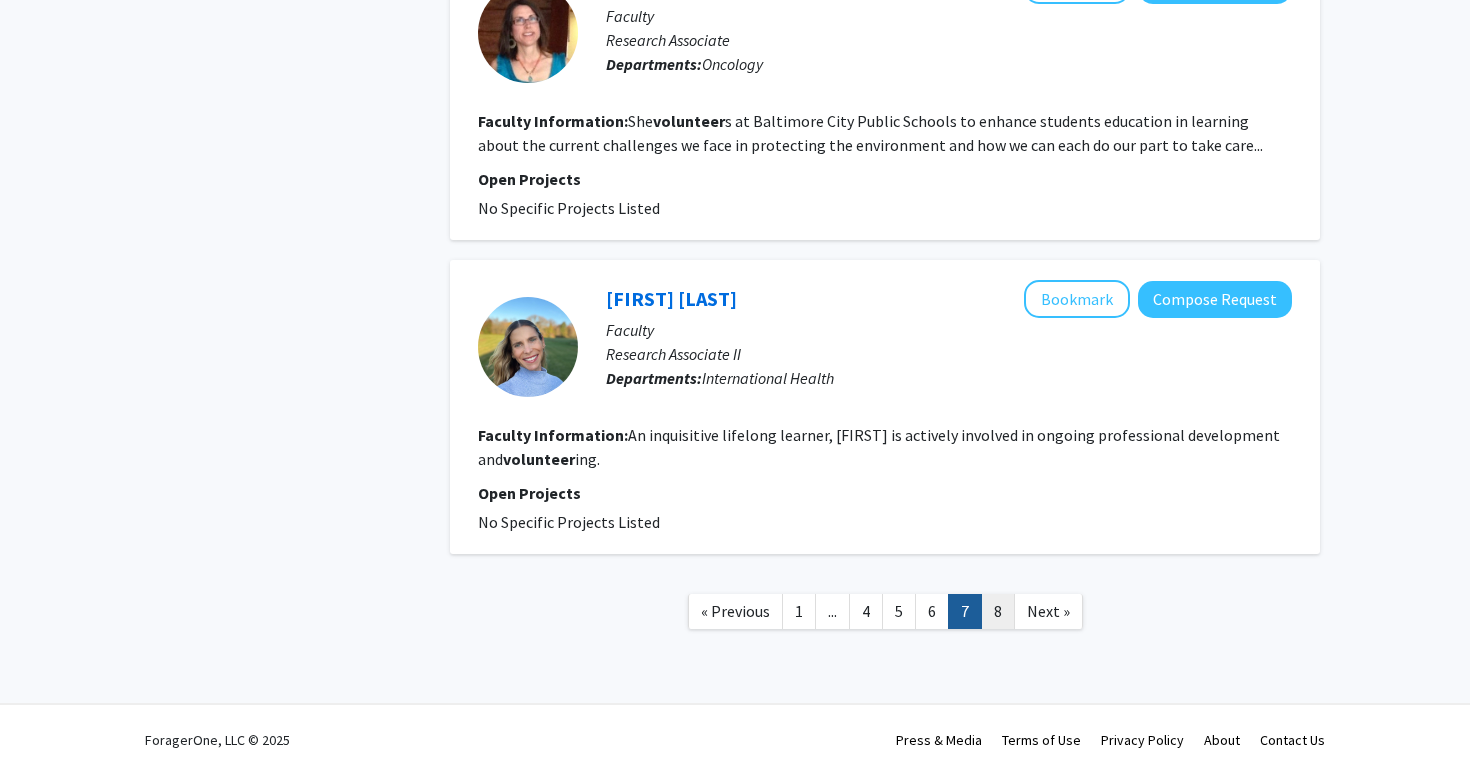 click on "8" 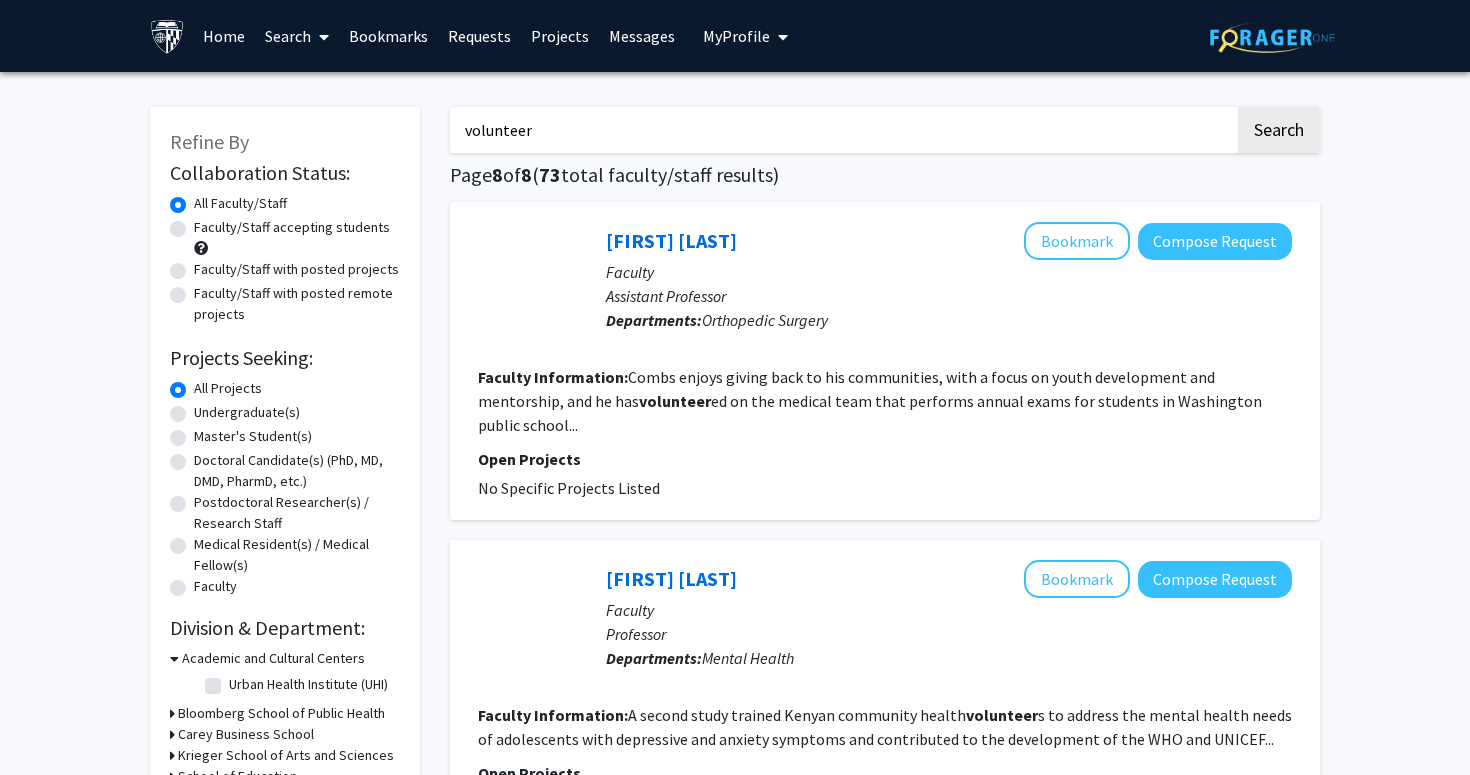 scroll, scrollTop: 0, scrollLeft: 0, axis: both 